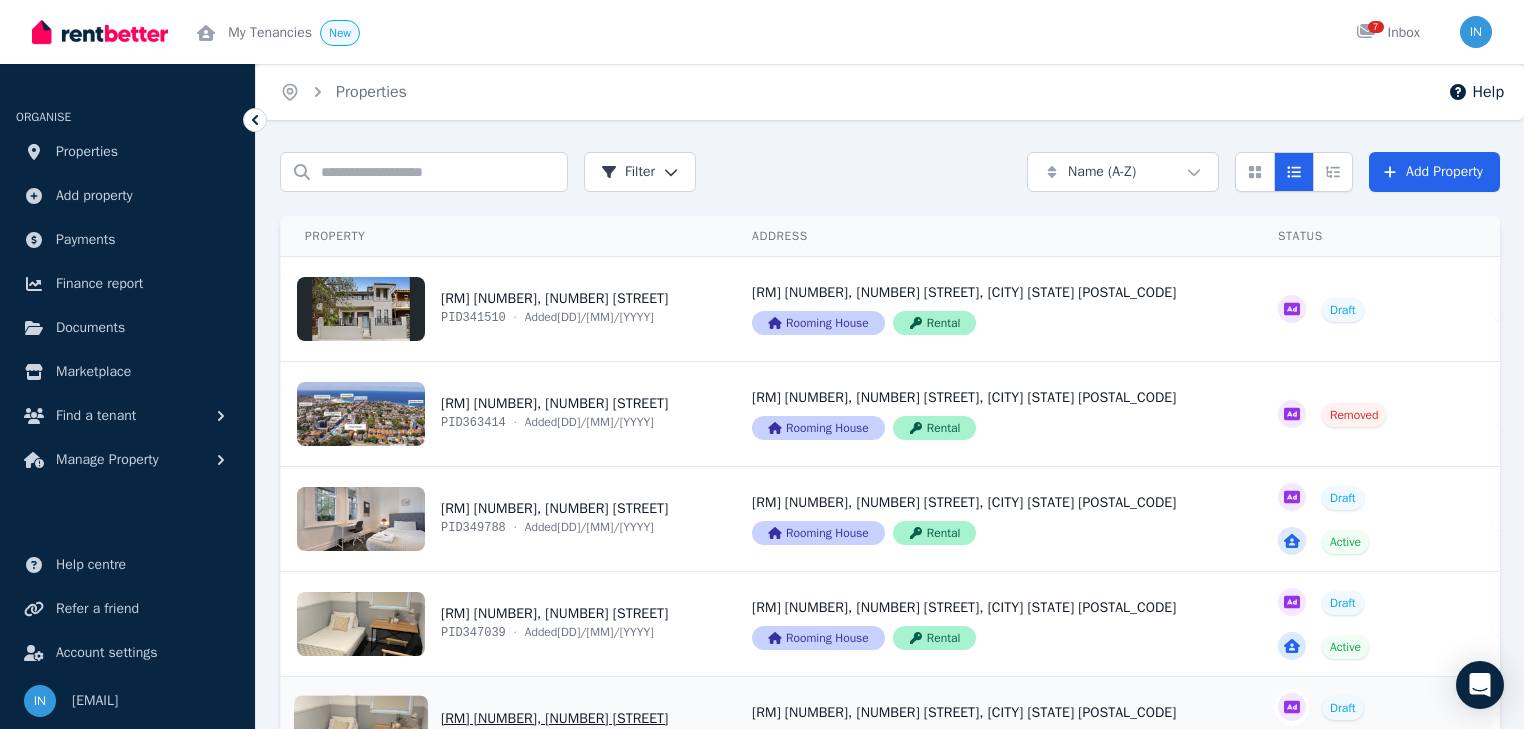 scroll, scrollTop: 316, scrollLeft: 0, axis: vertical 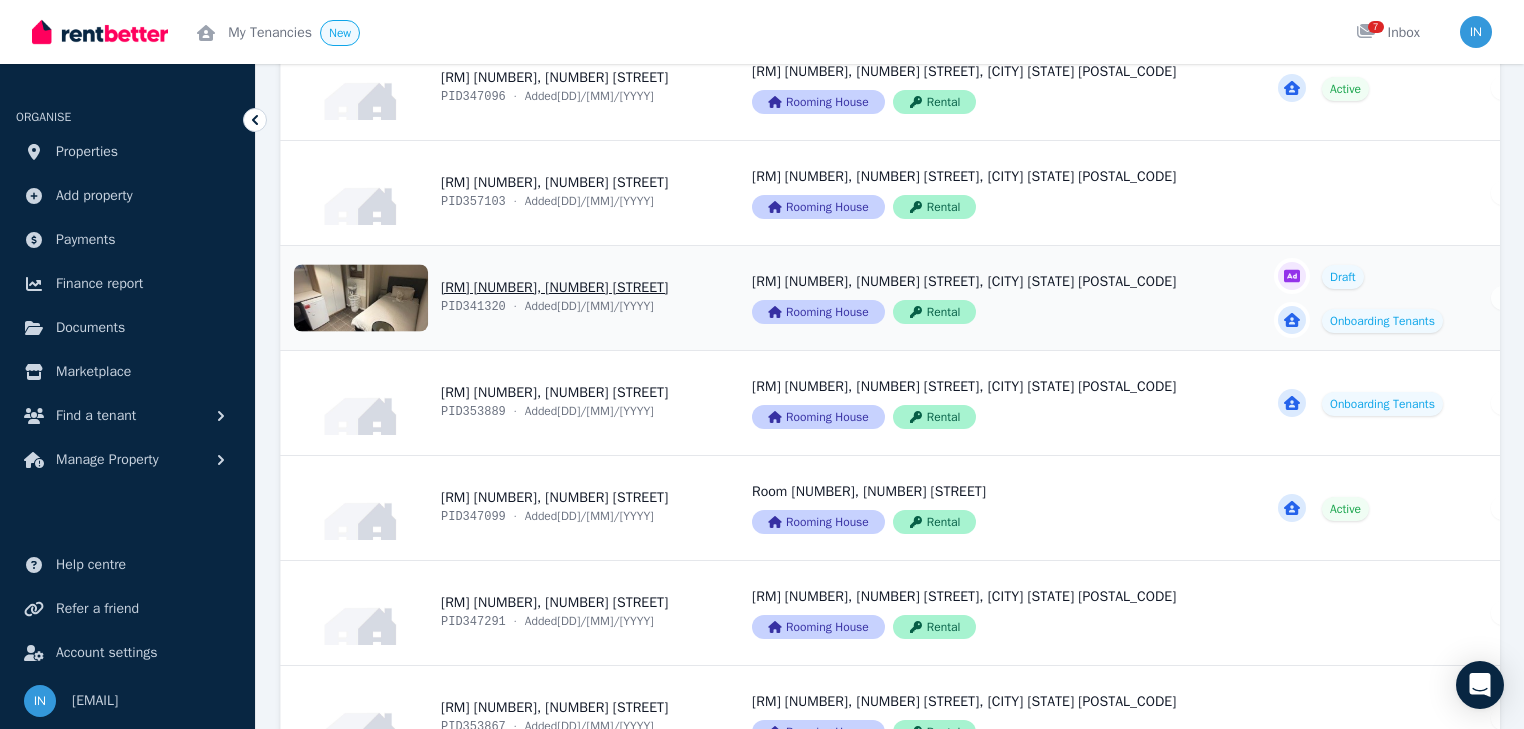 click on "View property details" at bounding box center (504, 298) 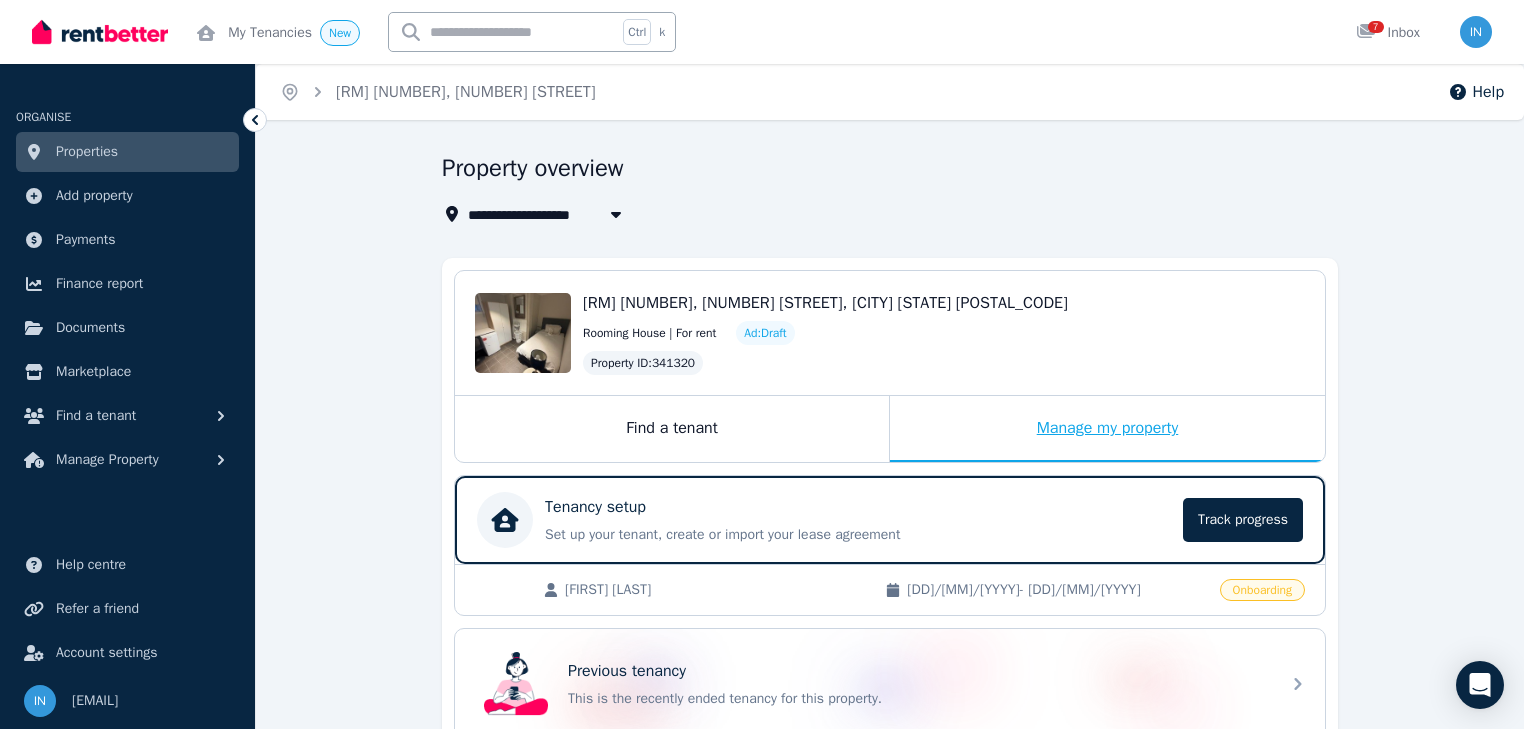 click on "Manage my property" at bounding box center [1107, 429] 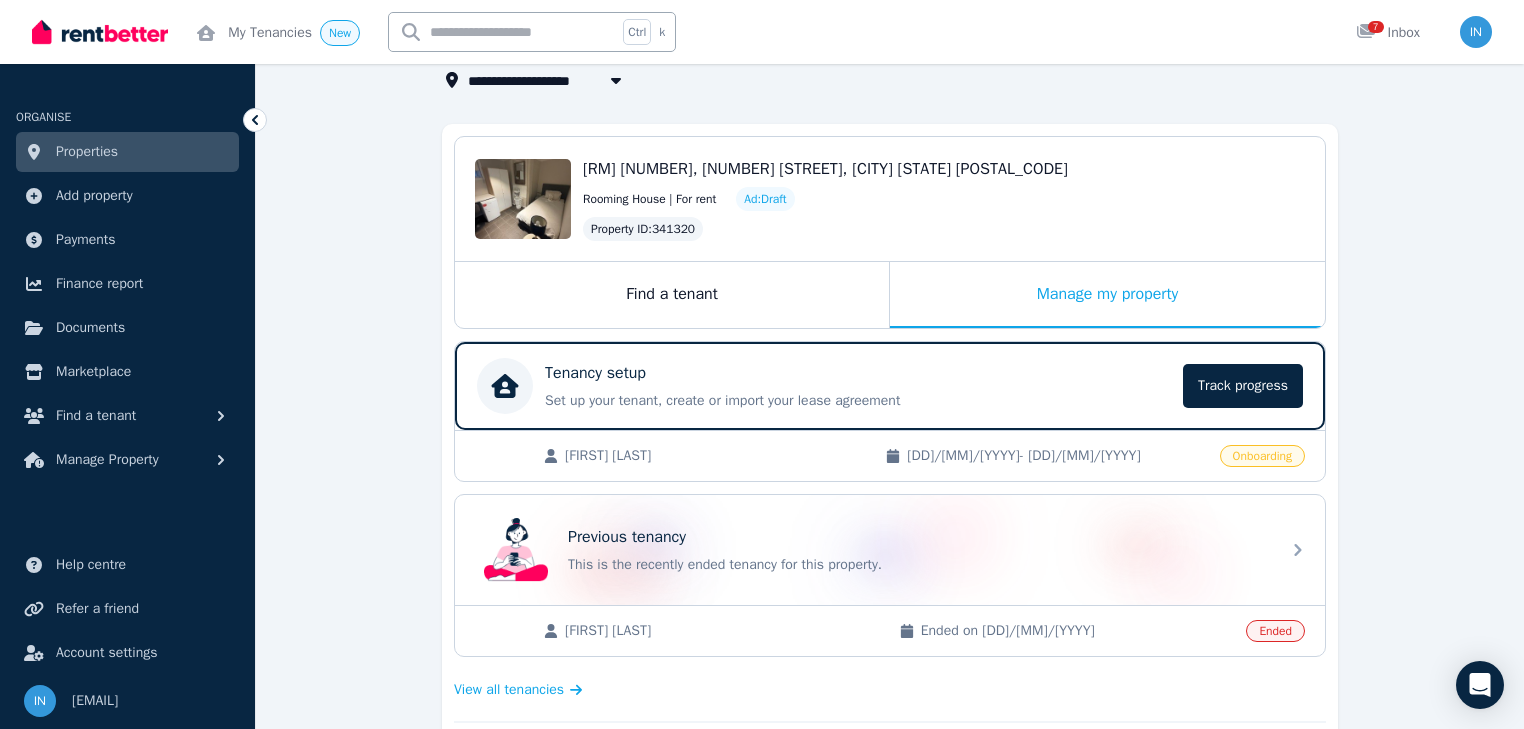 scroll, scrollTop: 160, scrollLeft: 0, axis: vertical 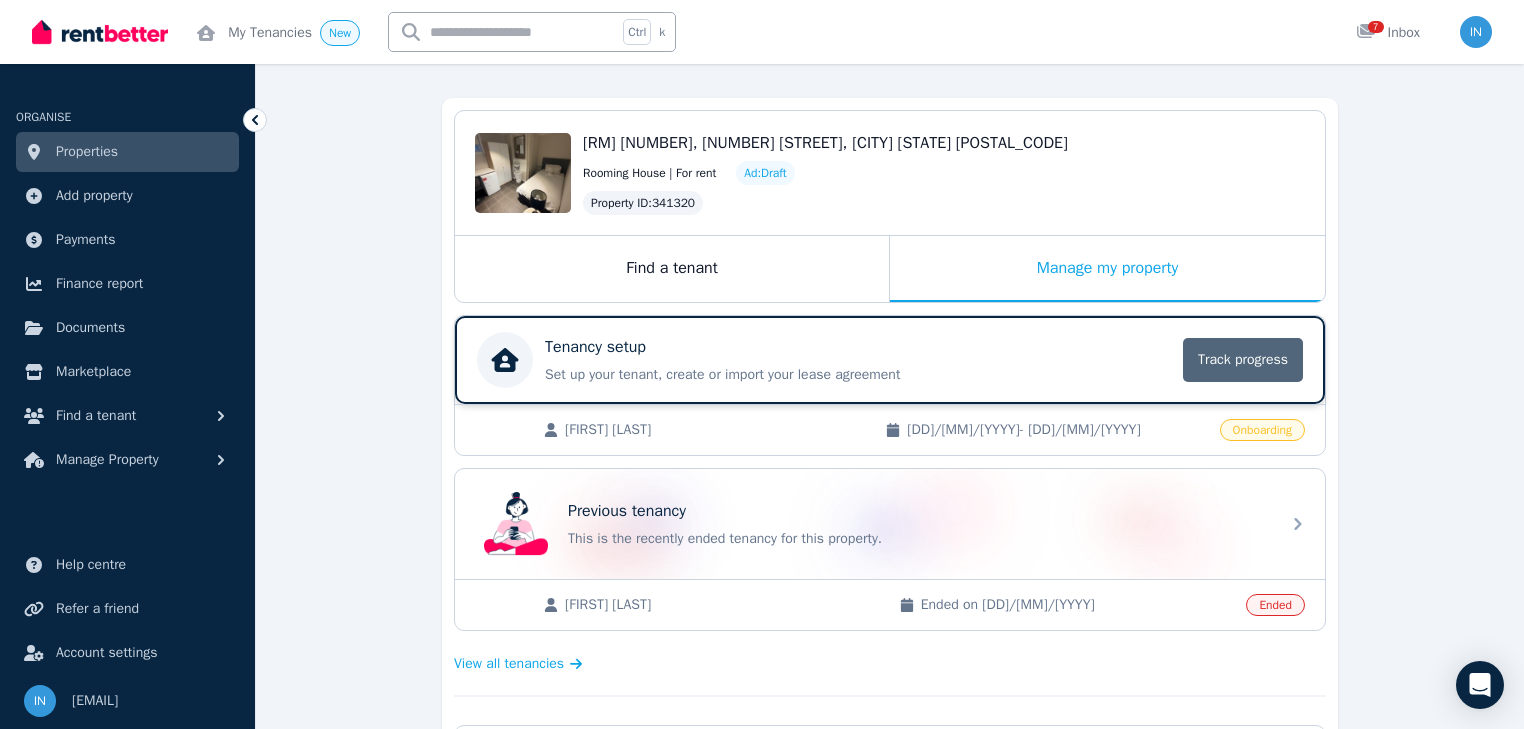 click on "Track progress" at bounding box center (1243, 360) 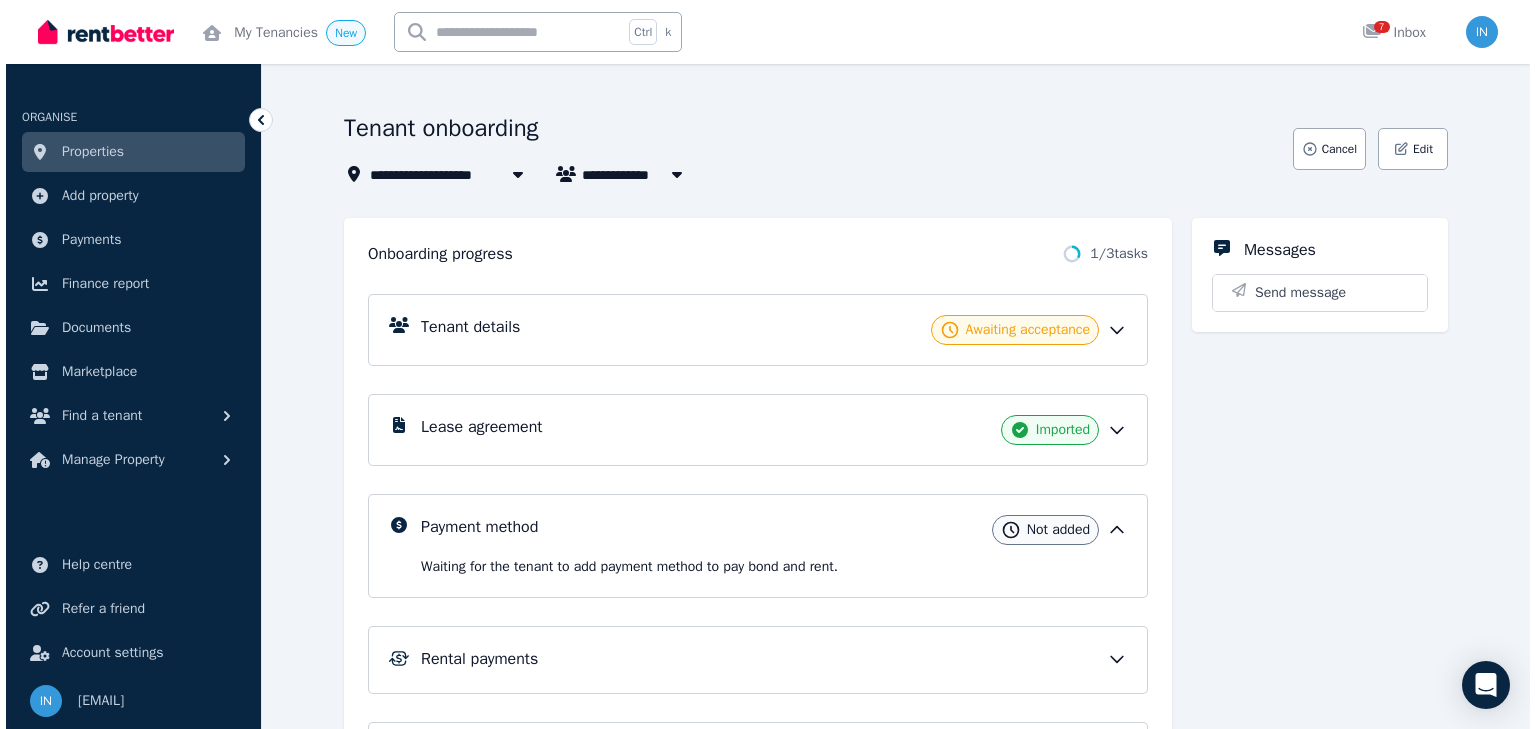 scroll, scrollTop: 0, scrollLeft: 0, axis: both 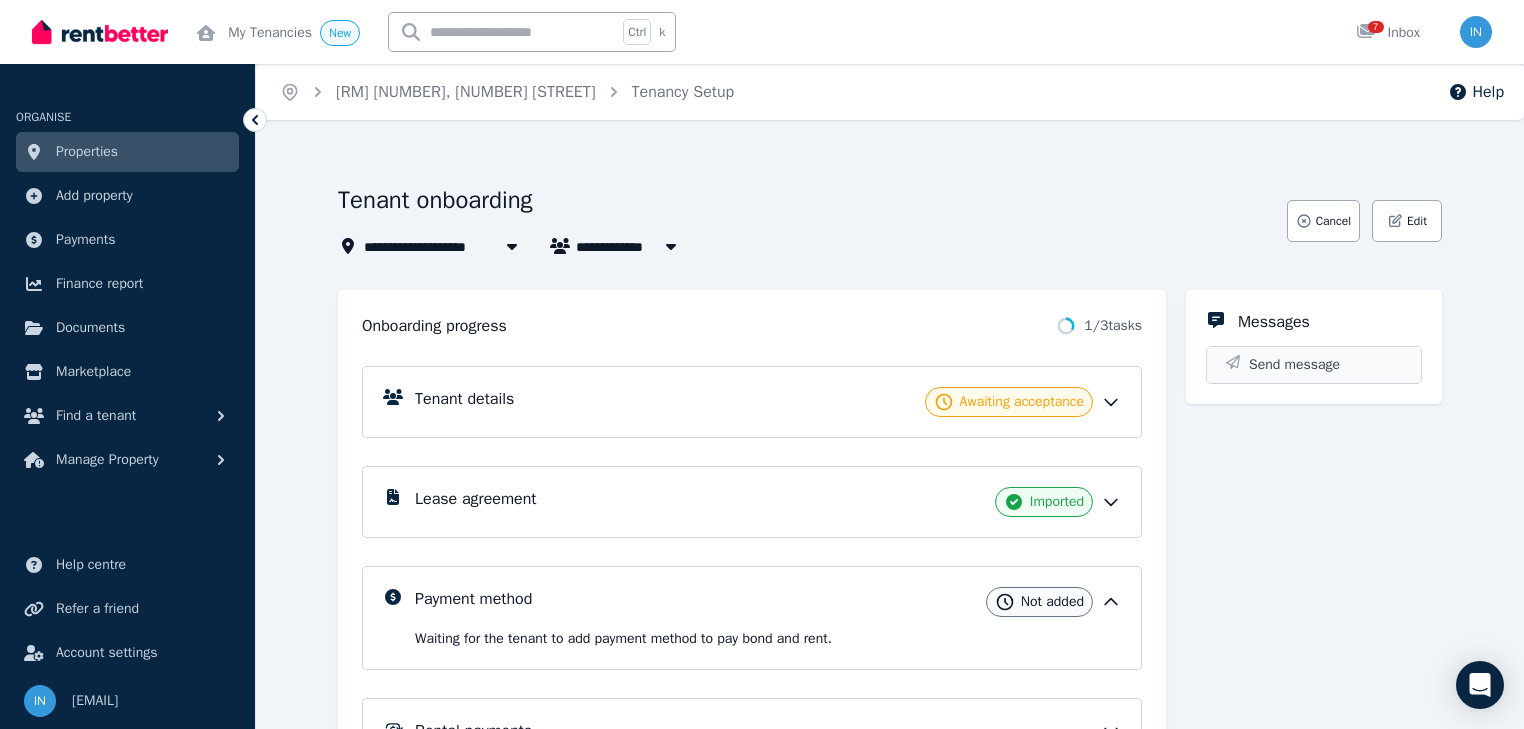 click on "Send message" at bounding box center [1294, 365] 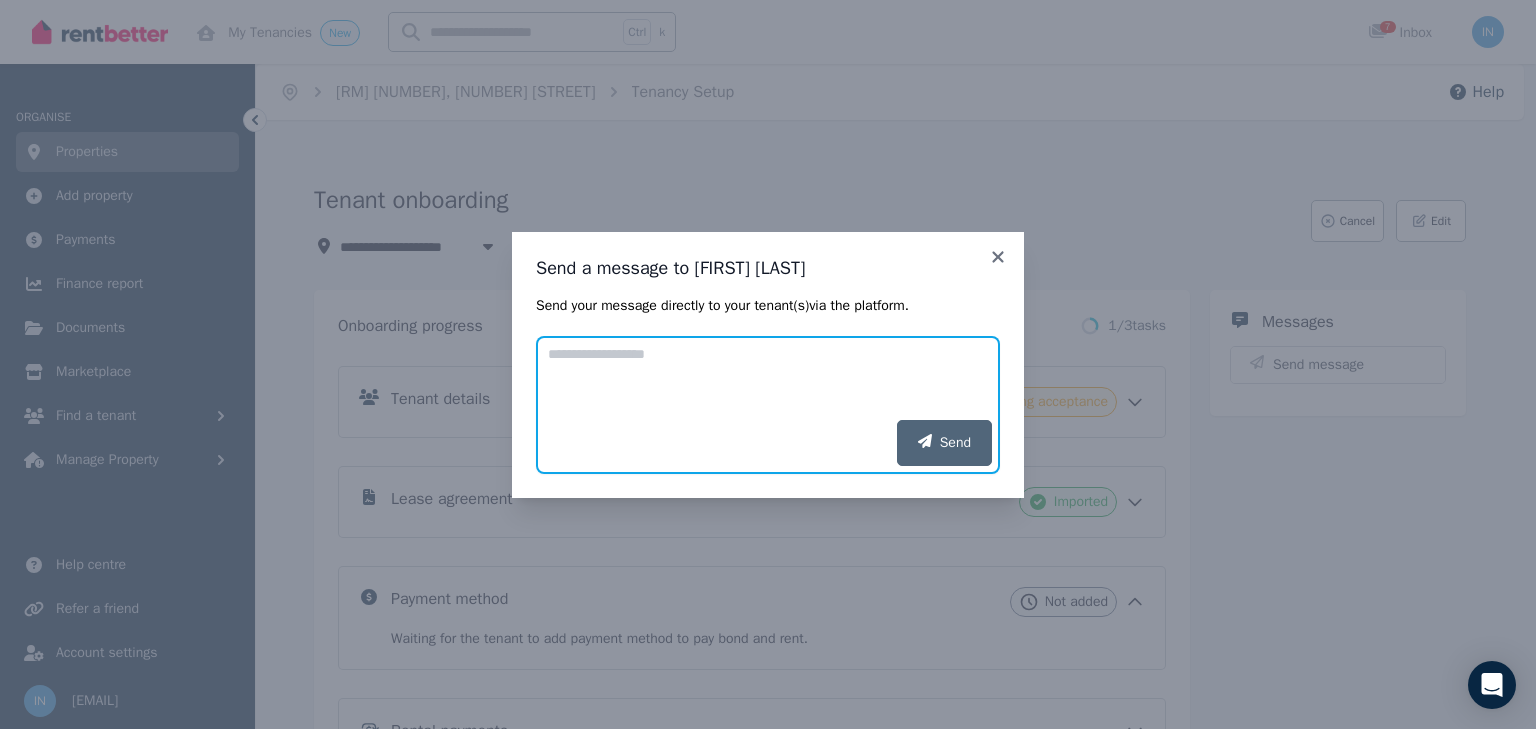 click on "Add your message" at bounding box center (768, 378) 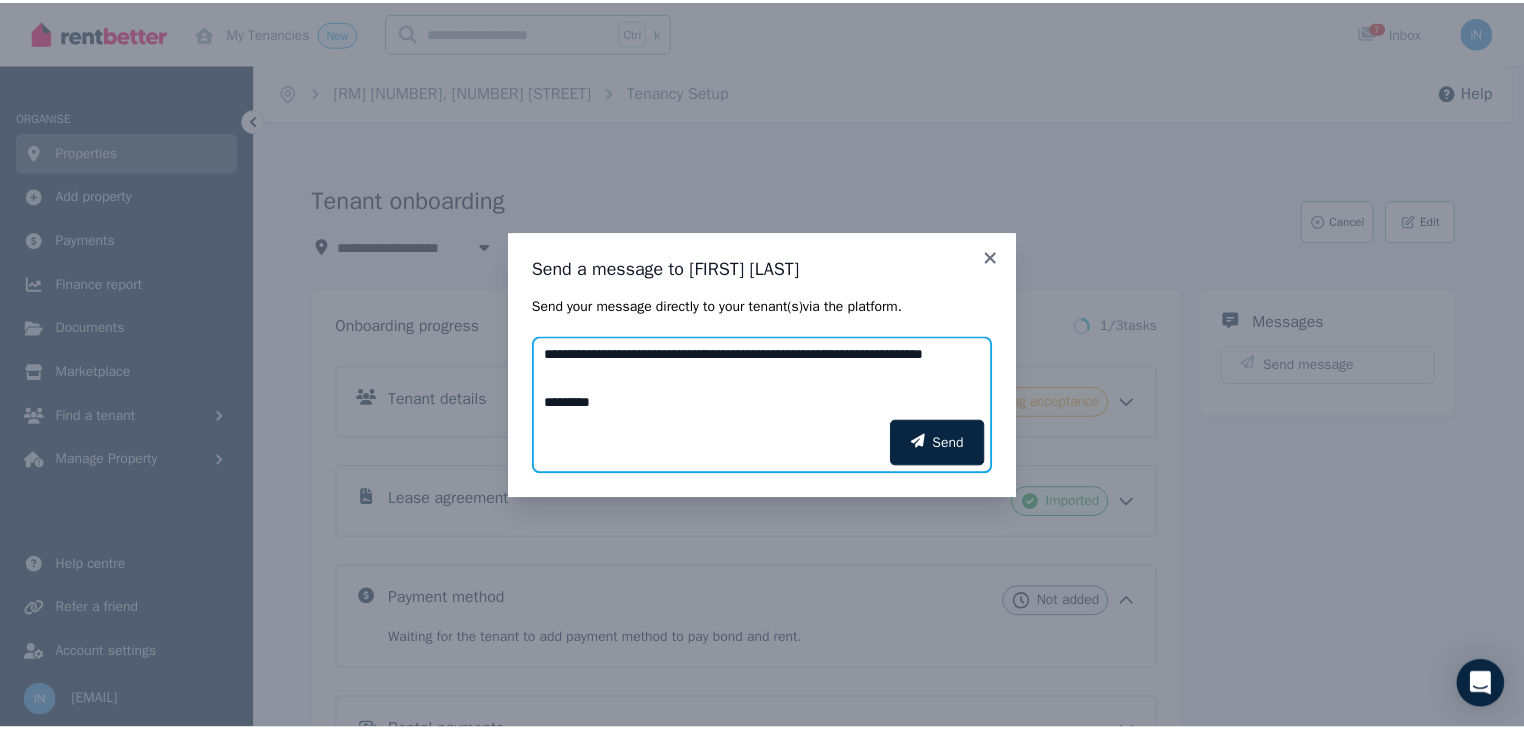 scroll, scrollTop: 87, scrollLeft: 0, axis: vertical 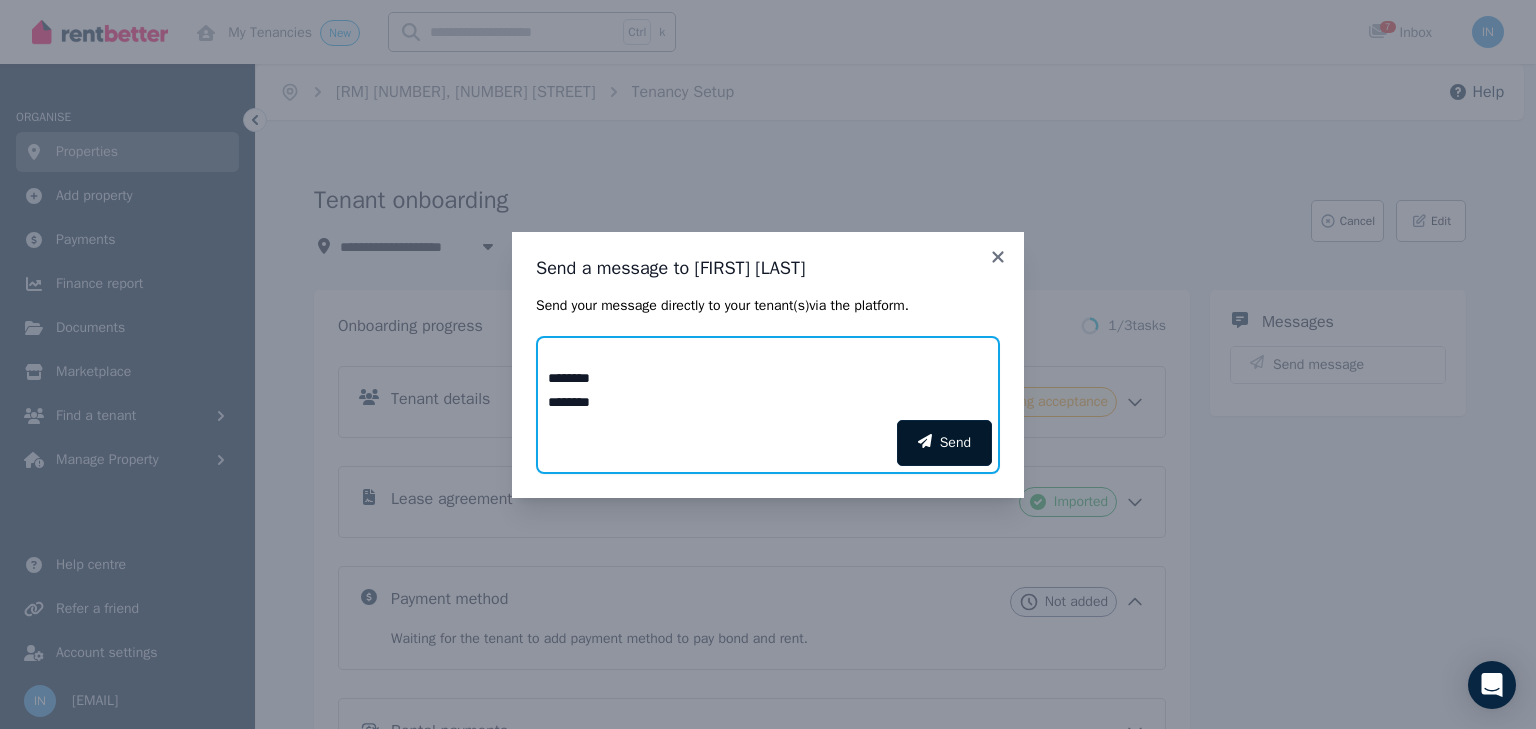 type on "**********" 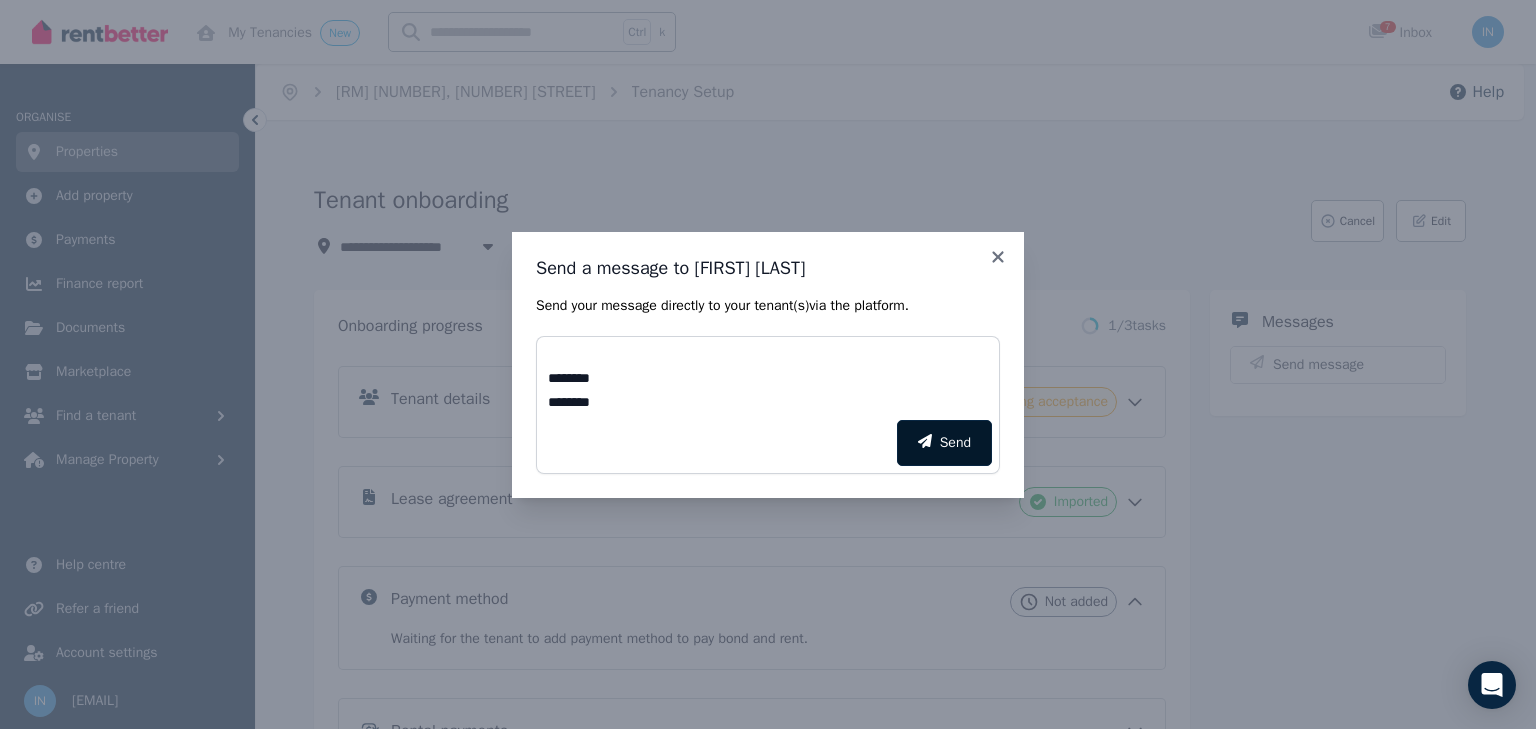 click on "Send" at bounding box center [944, 443] 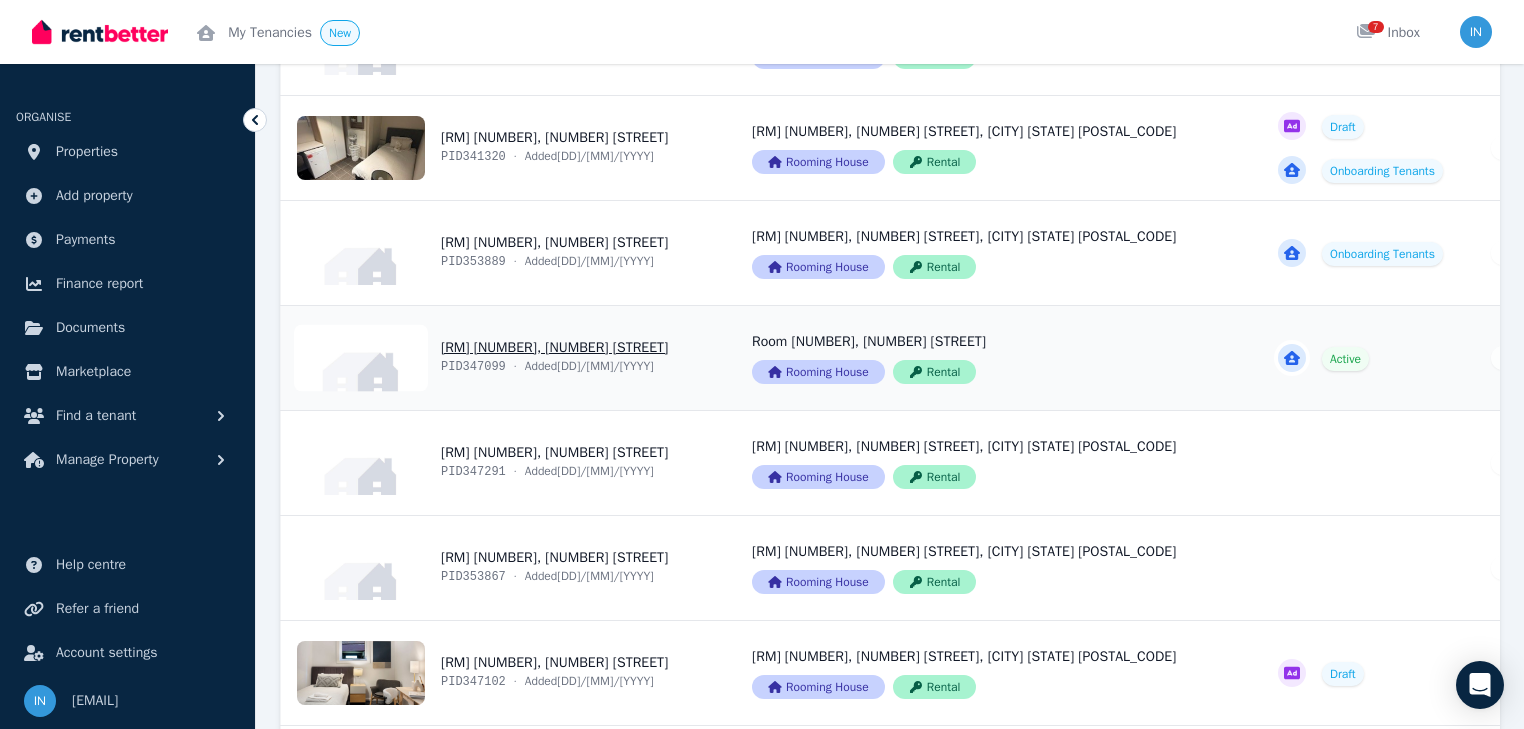 scroll, scrollTop: 2000, scrollLeft: 0, axis: vertical 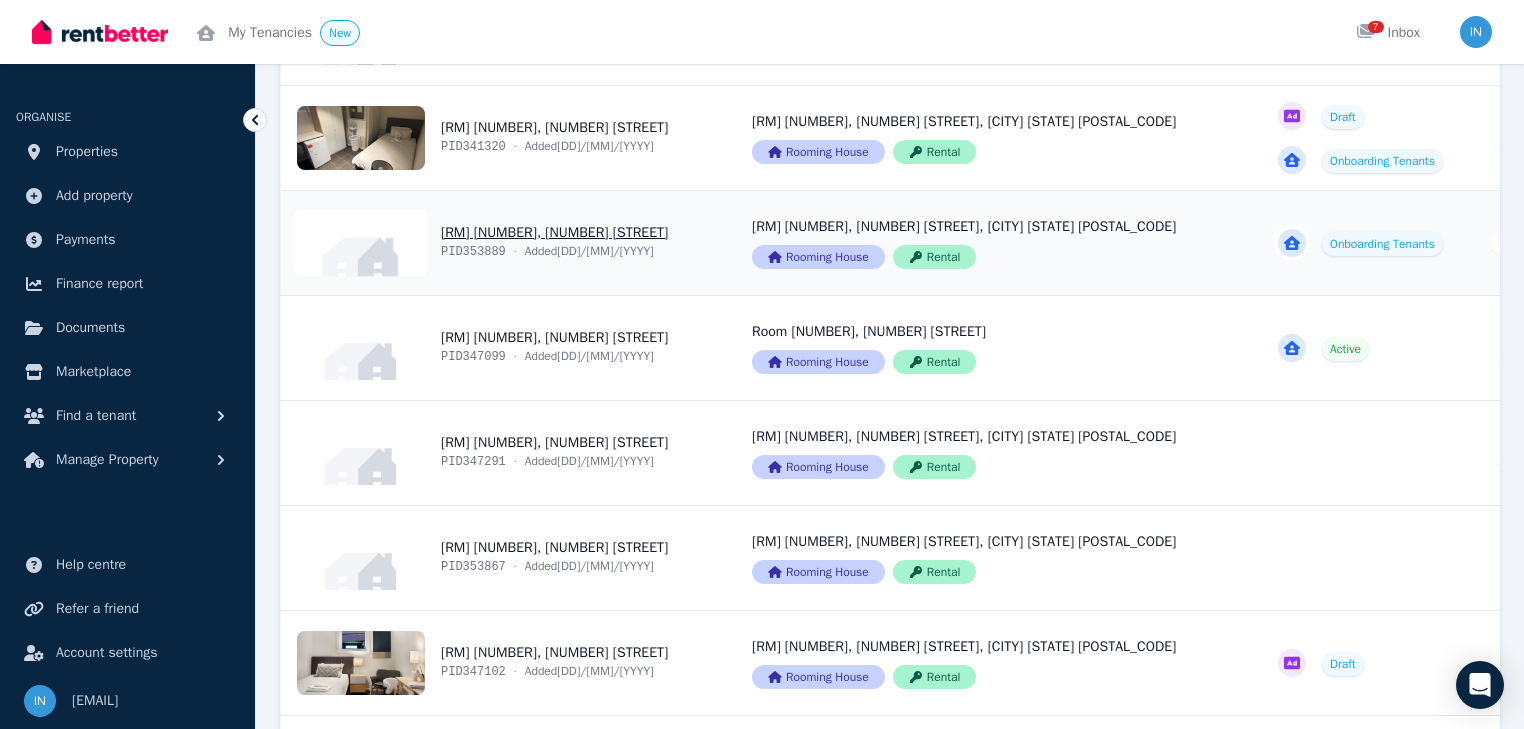 click on "View property details" at bounding box center [504, 243] 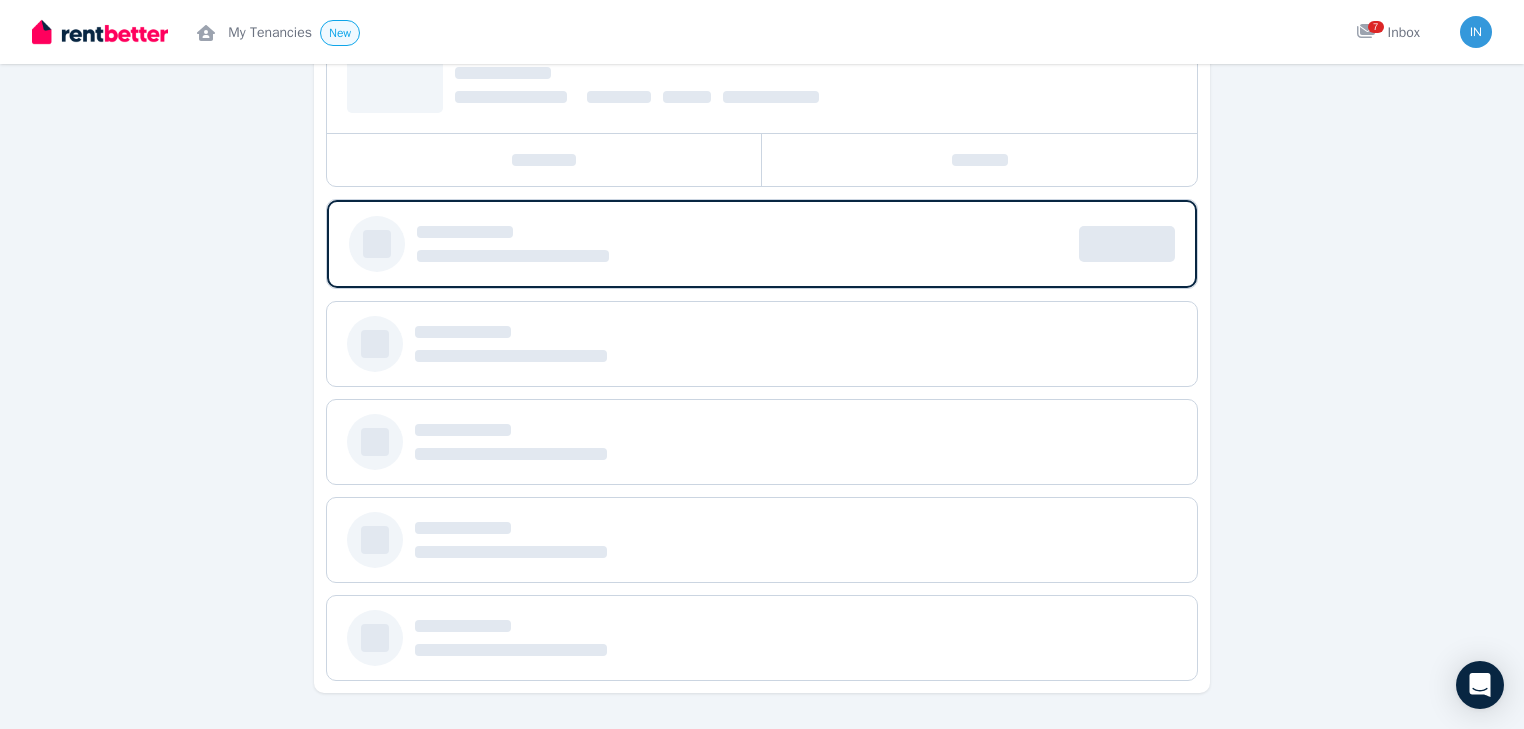 scroll, scrollTop: 0, scrollLeft: 0, axis: both 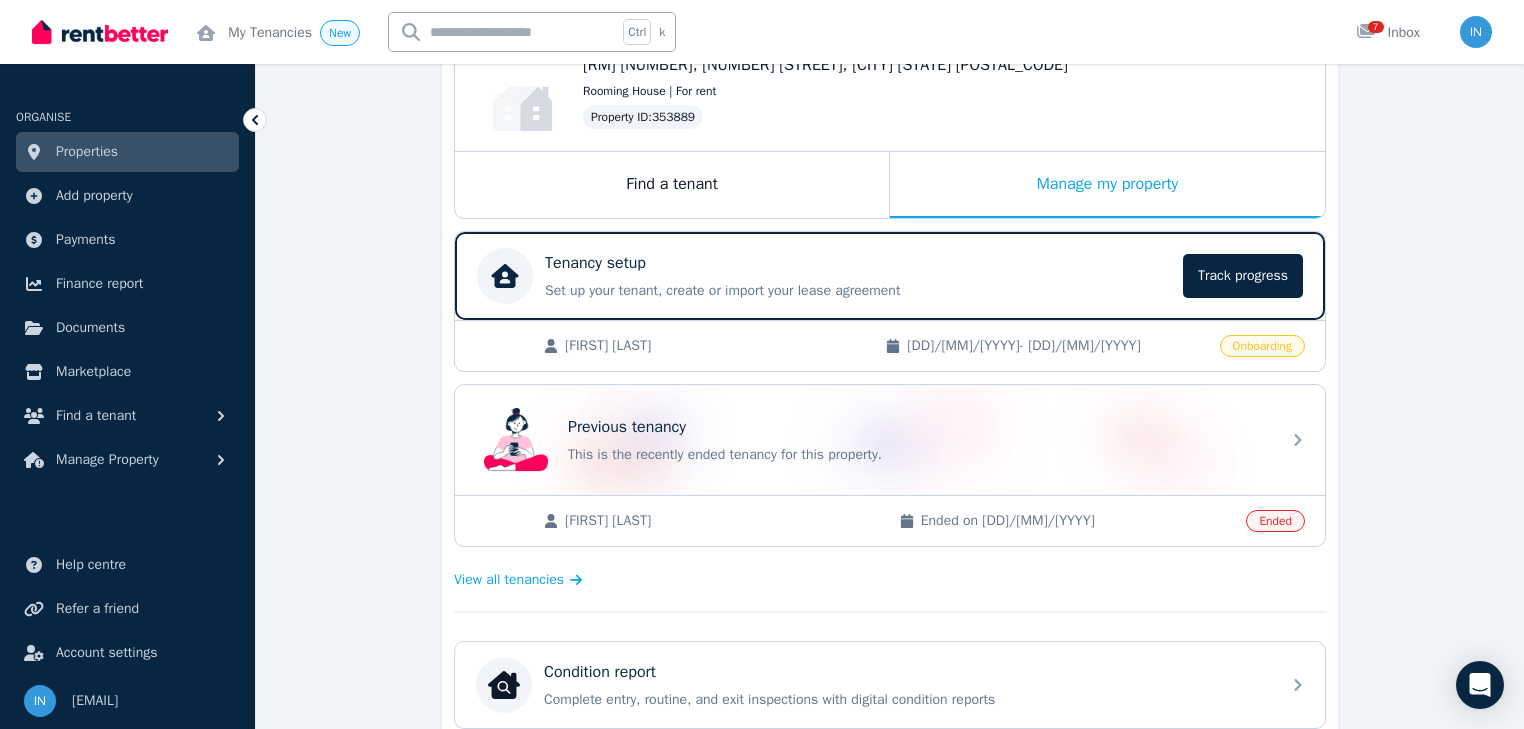 click on "Onboarding" at bounding box center [1262, 346] 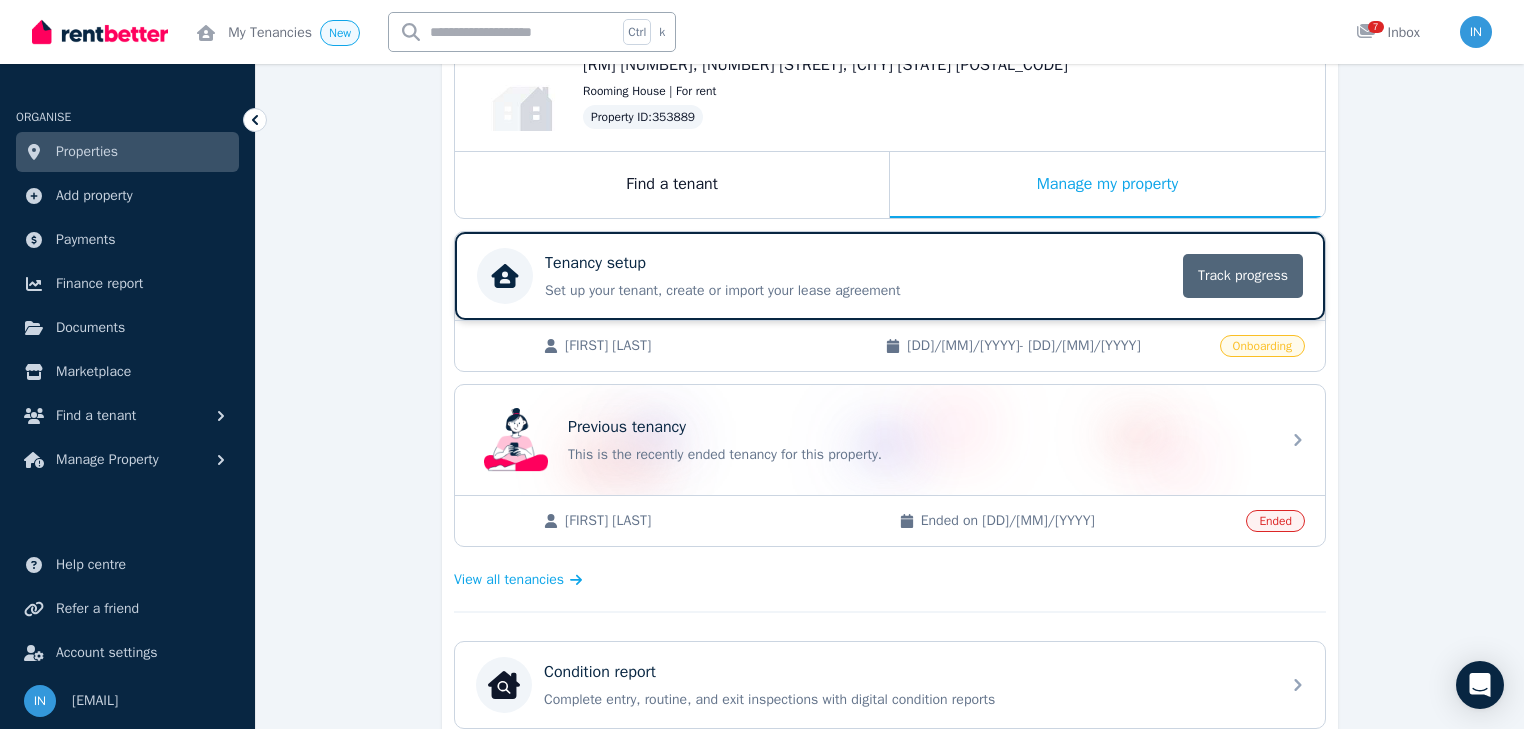 click on "Track progress" at bounding box center (1243, 276) 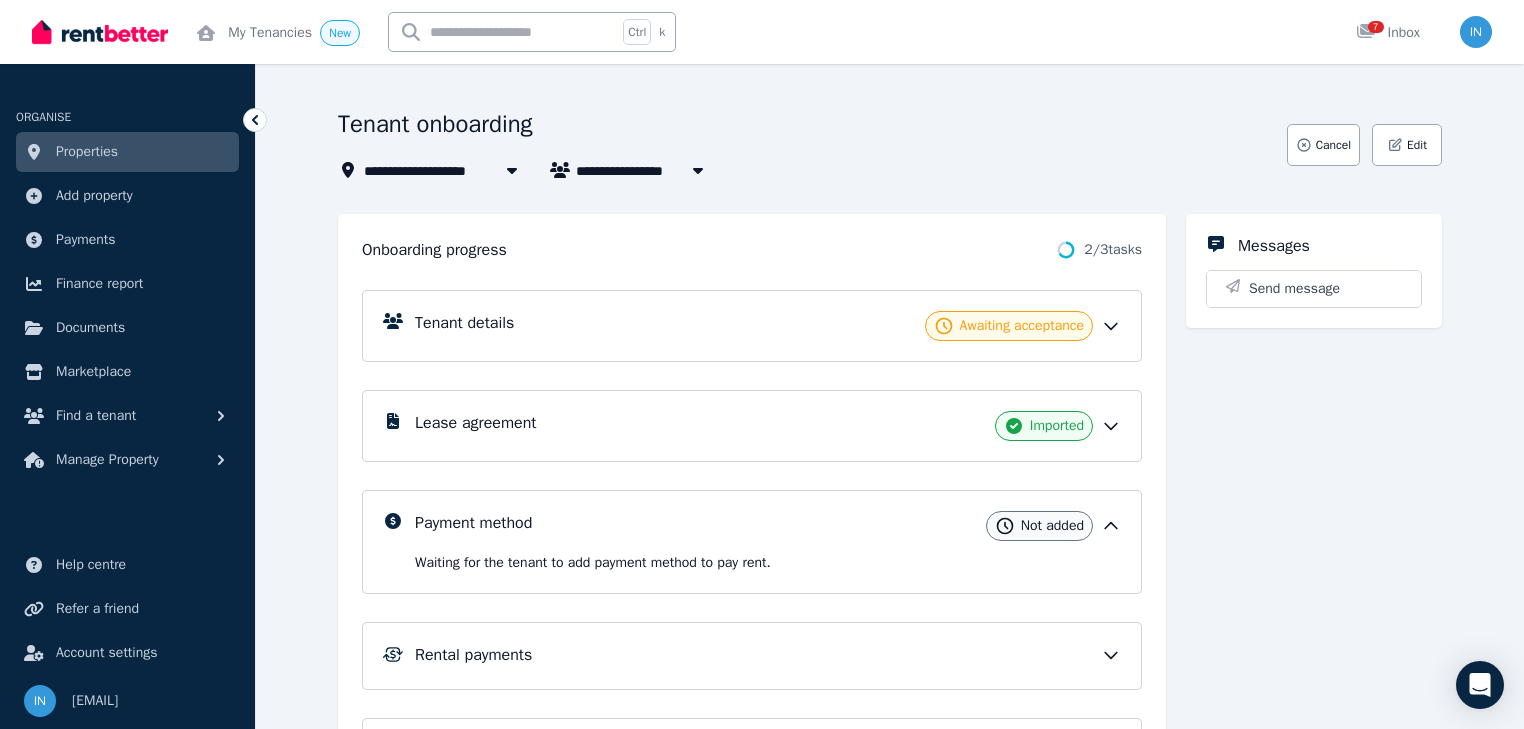 scroll, scrollTop: 0, scrollLeft: 0, axis: both 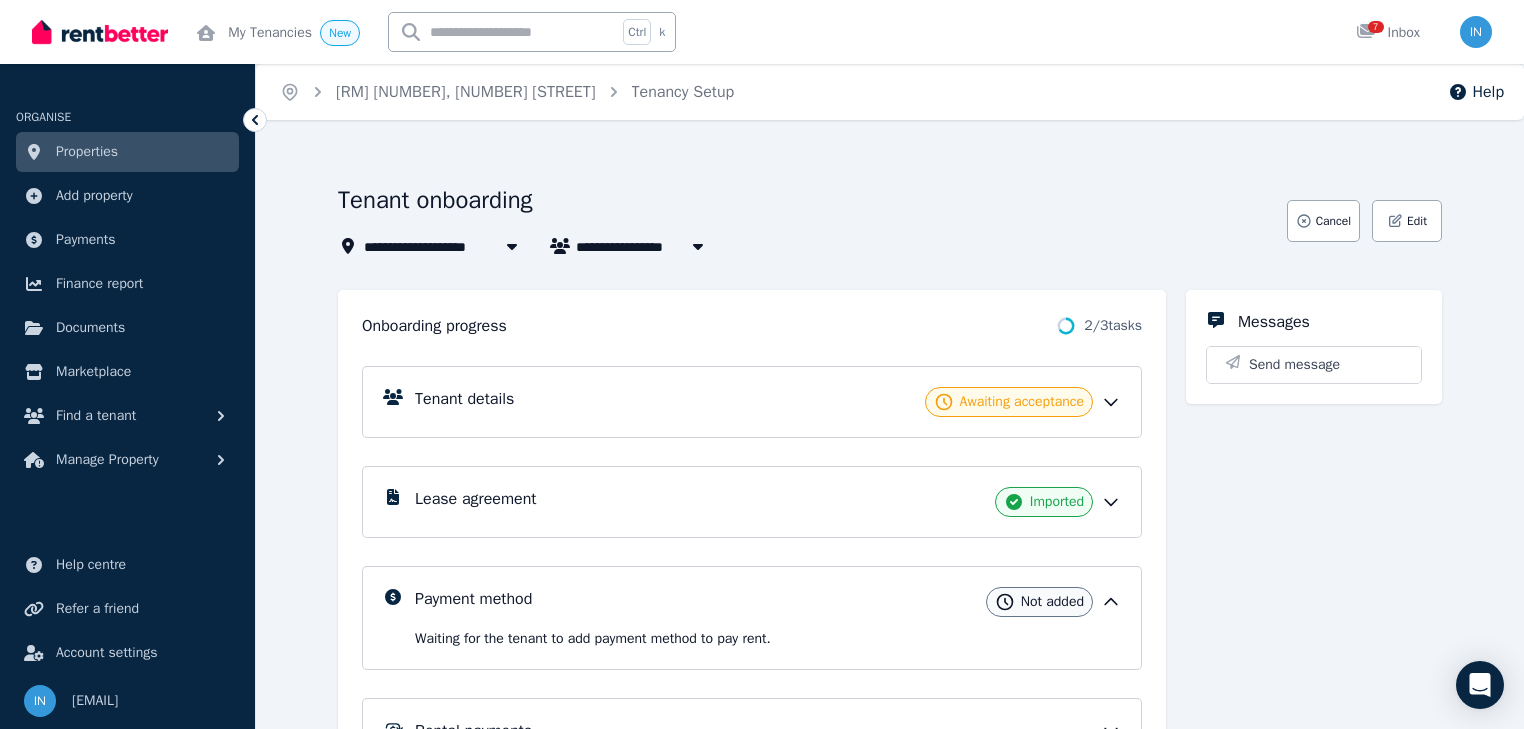 click on "Properties" at bounding box center (87, 152) 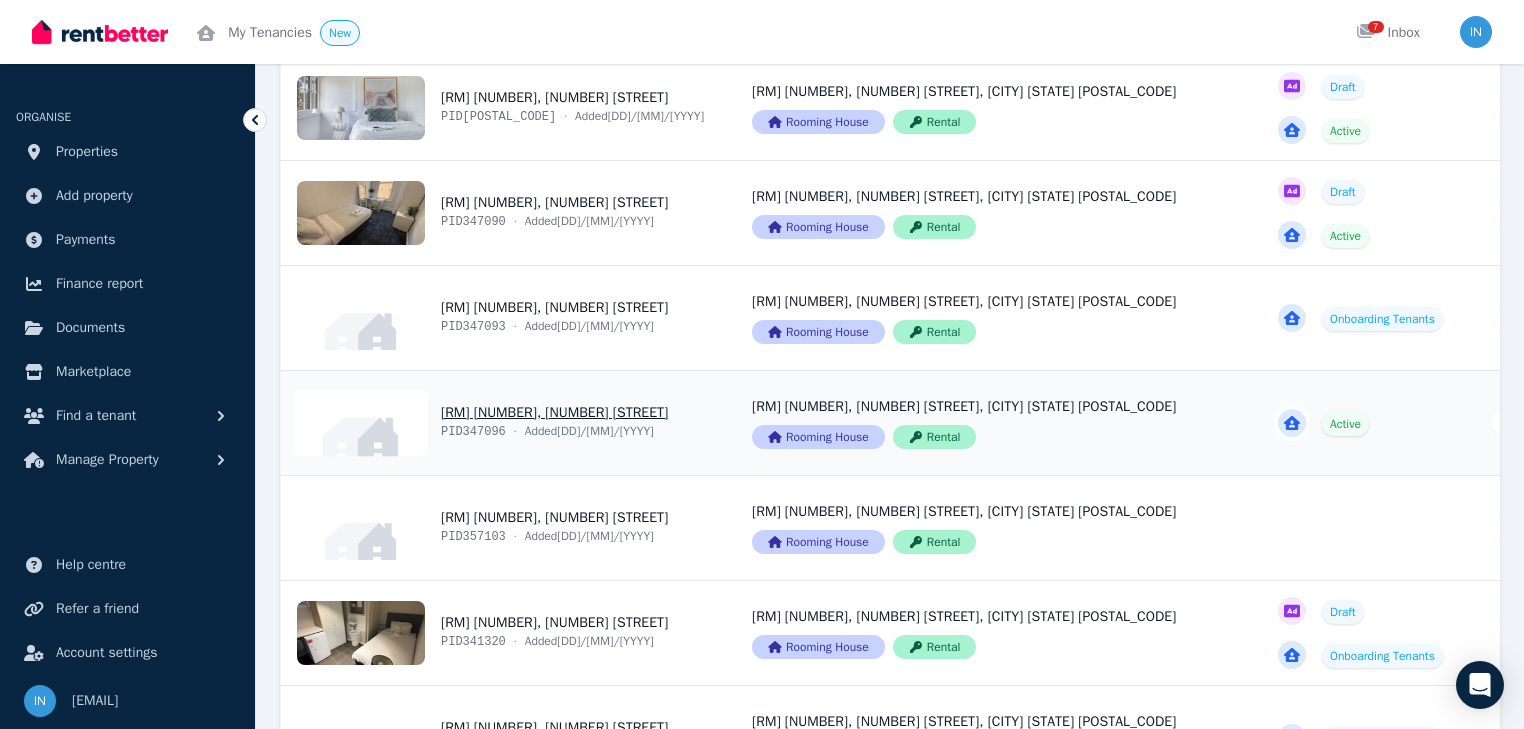 scroll, scrollTop: 1520, scrollLeft: 0, axis: vertical 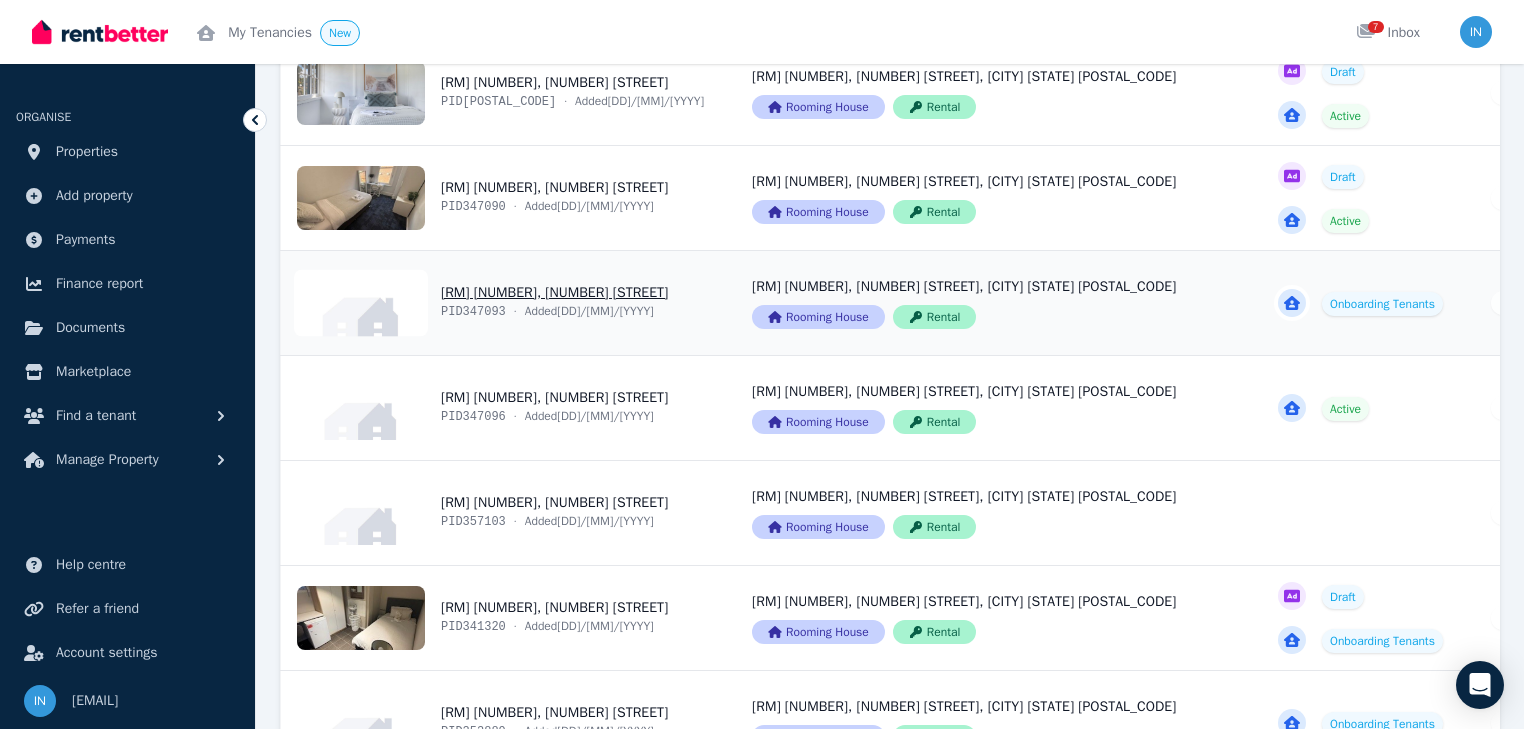click on "View property details" at bounding box center [504, 303] 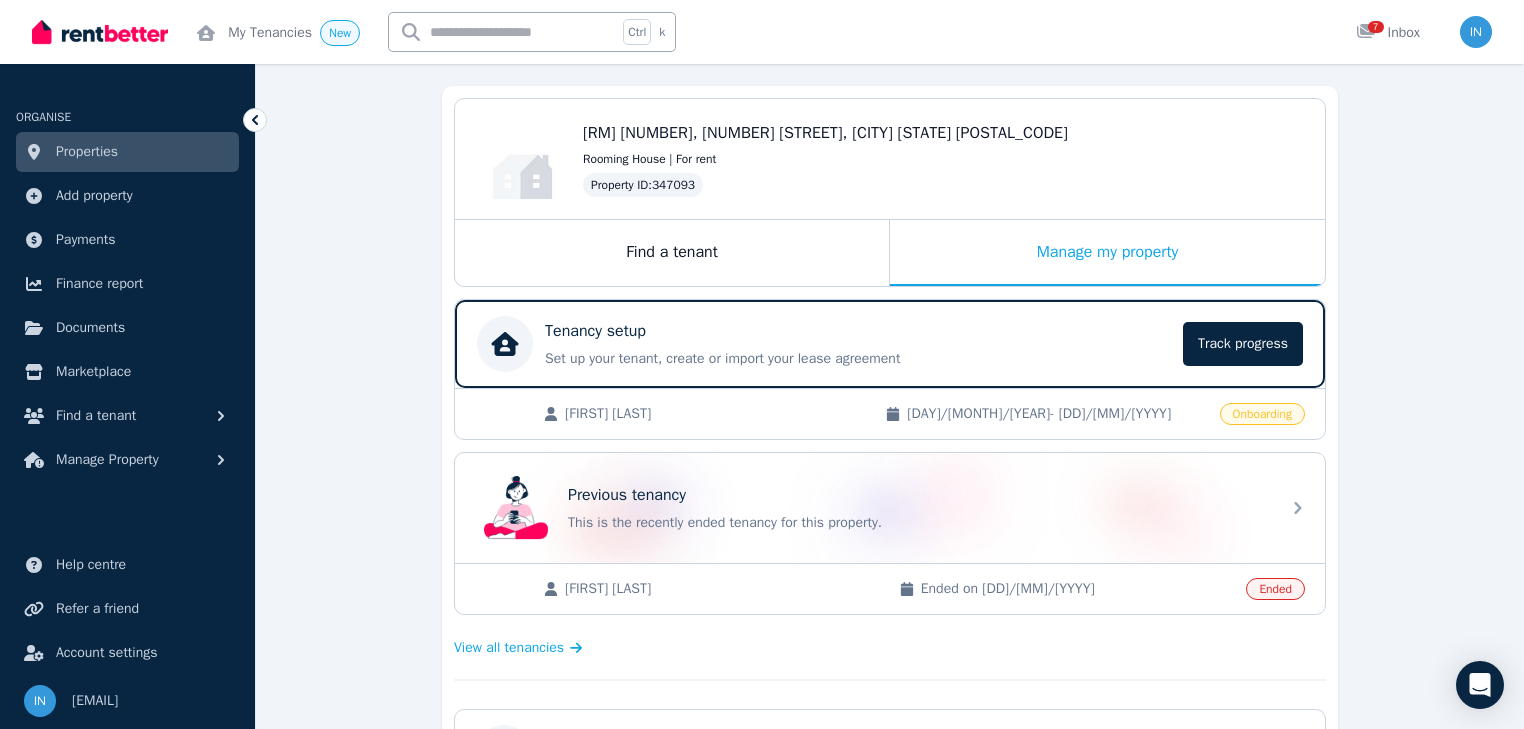 scroll, scrollTop: 160, scrollLeft: 0, axis: vertical 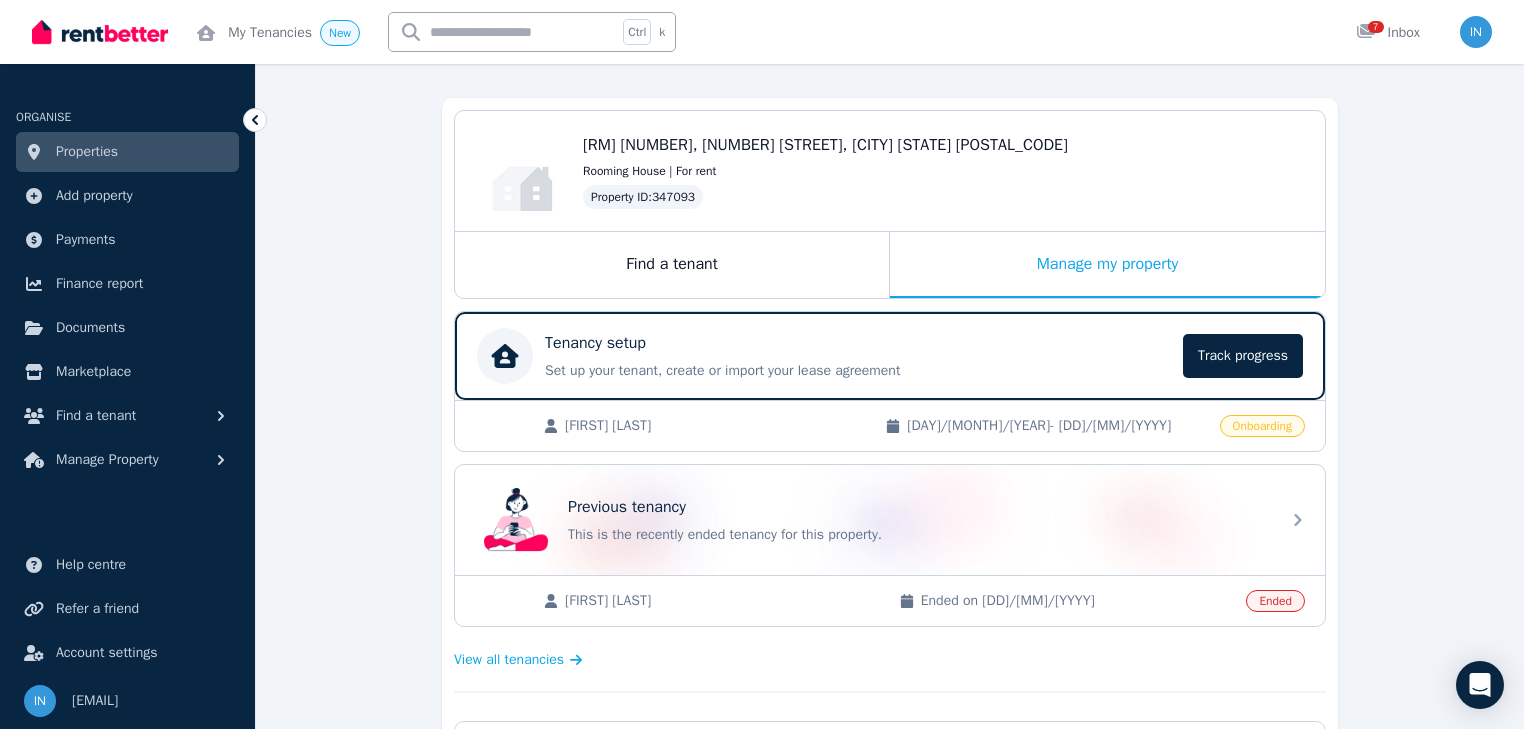 click on "Onboarding" at bounding box center (1262, 426) 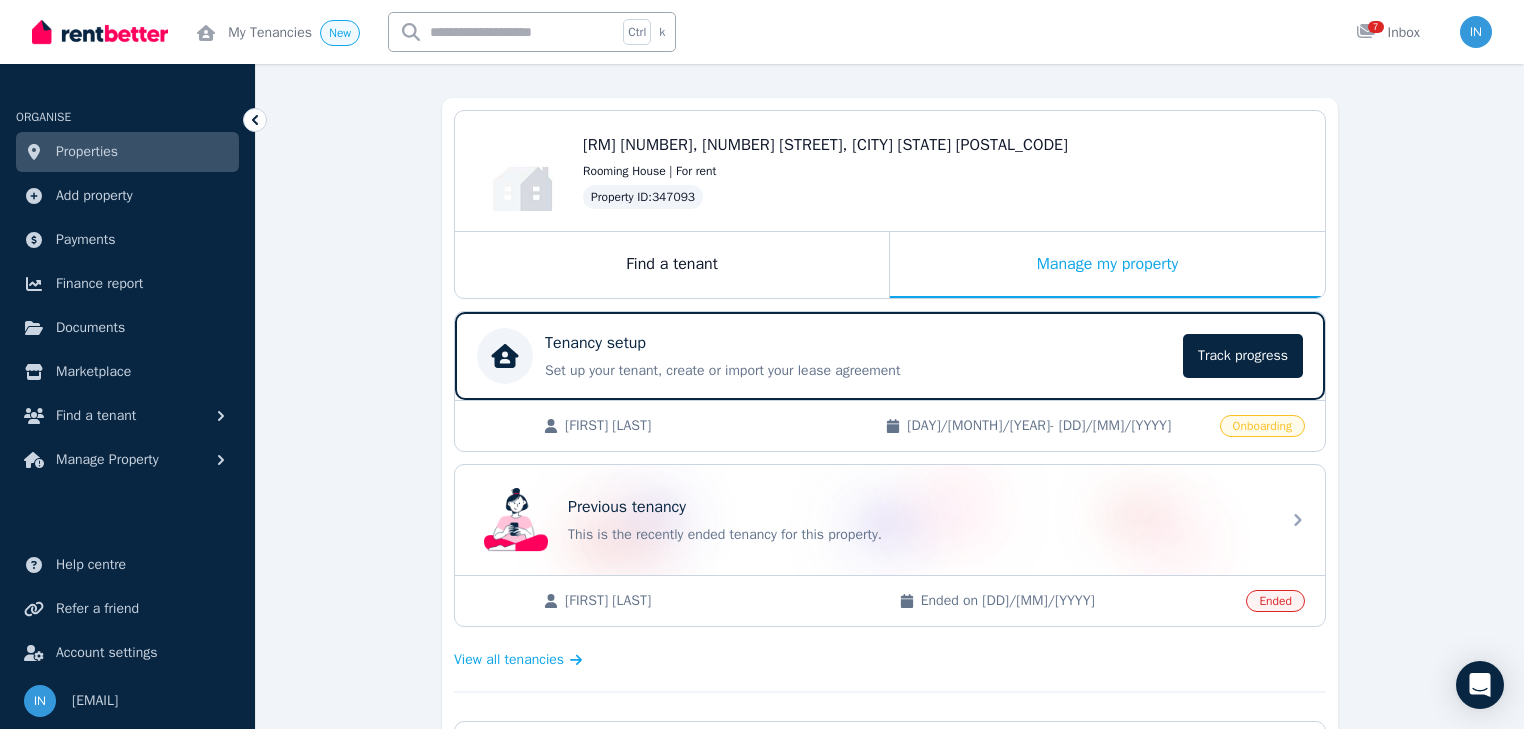 click on "**********" at bounding box center [890, 744] 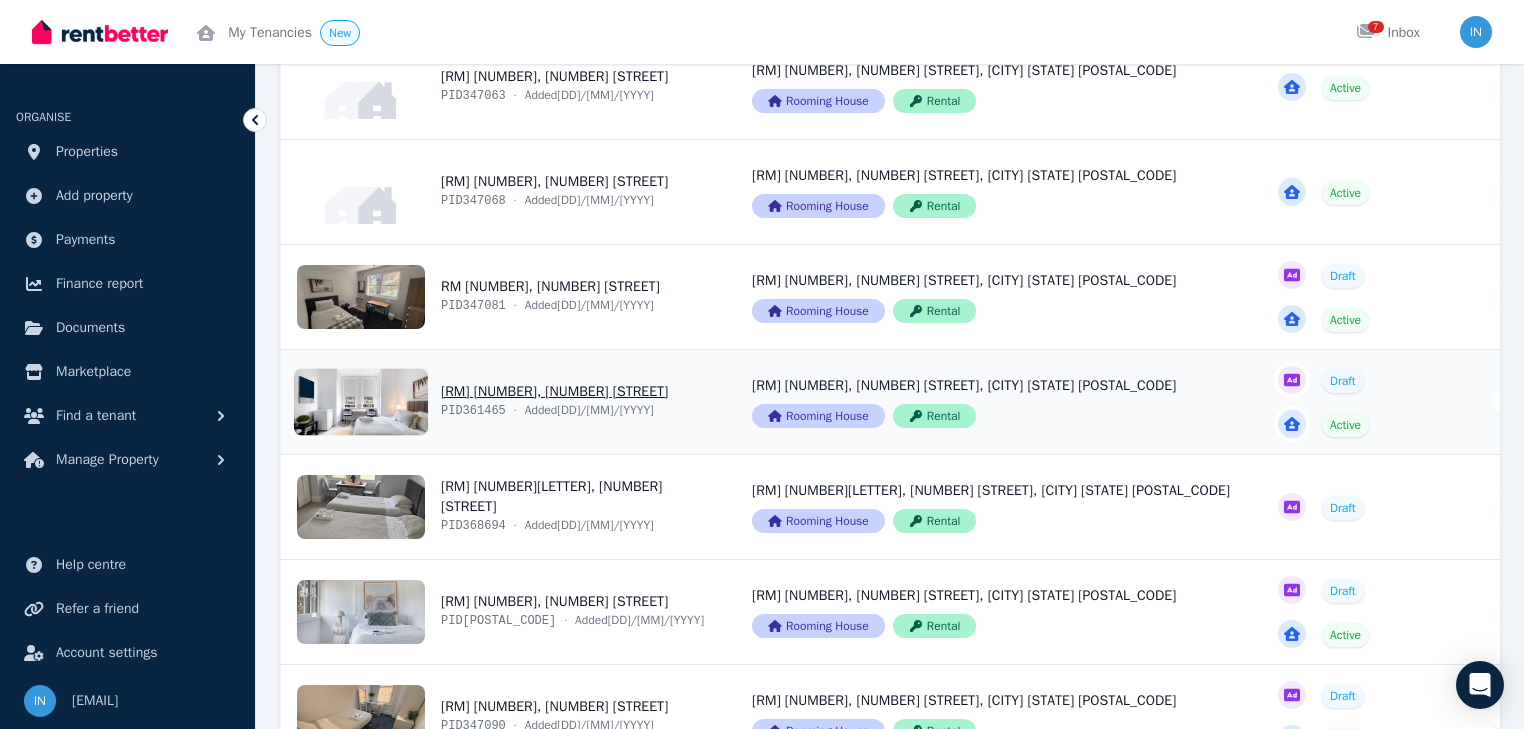 scroll, scrollTop: 960, scrollLeft: 0, axis: vertical 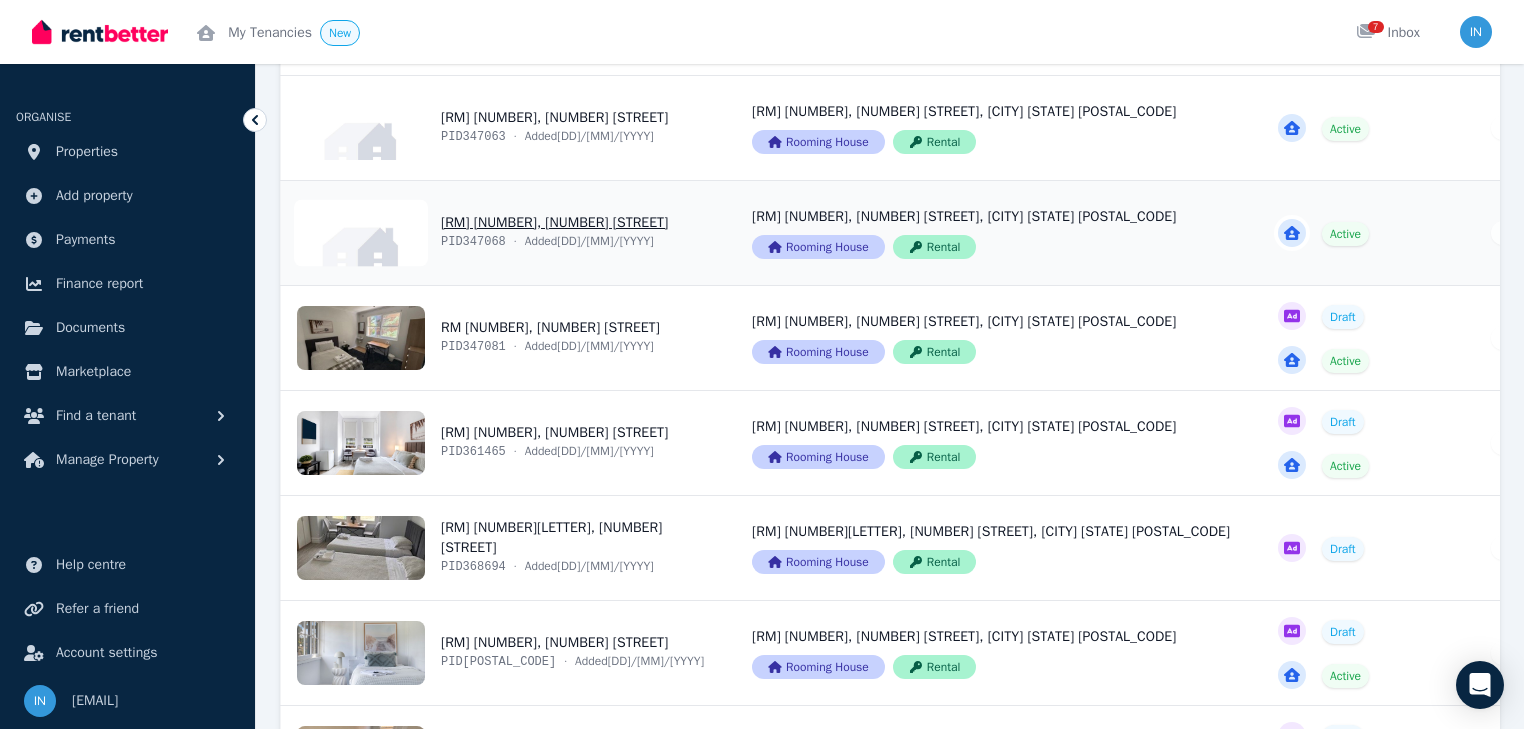 click on "View property details" at bounding box center (504, 233) 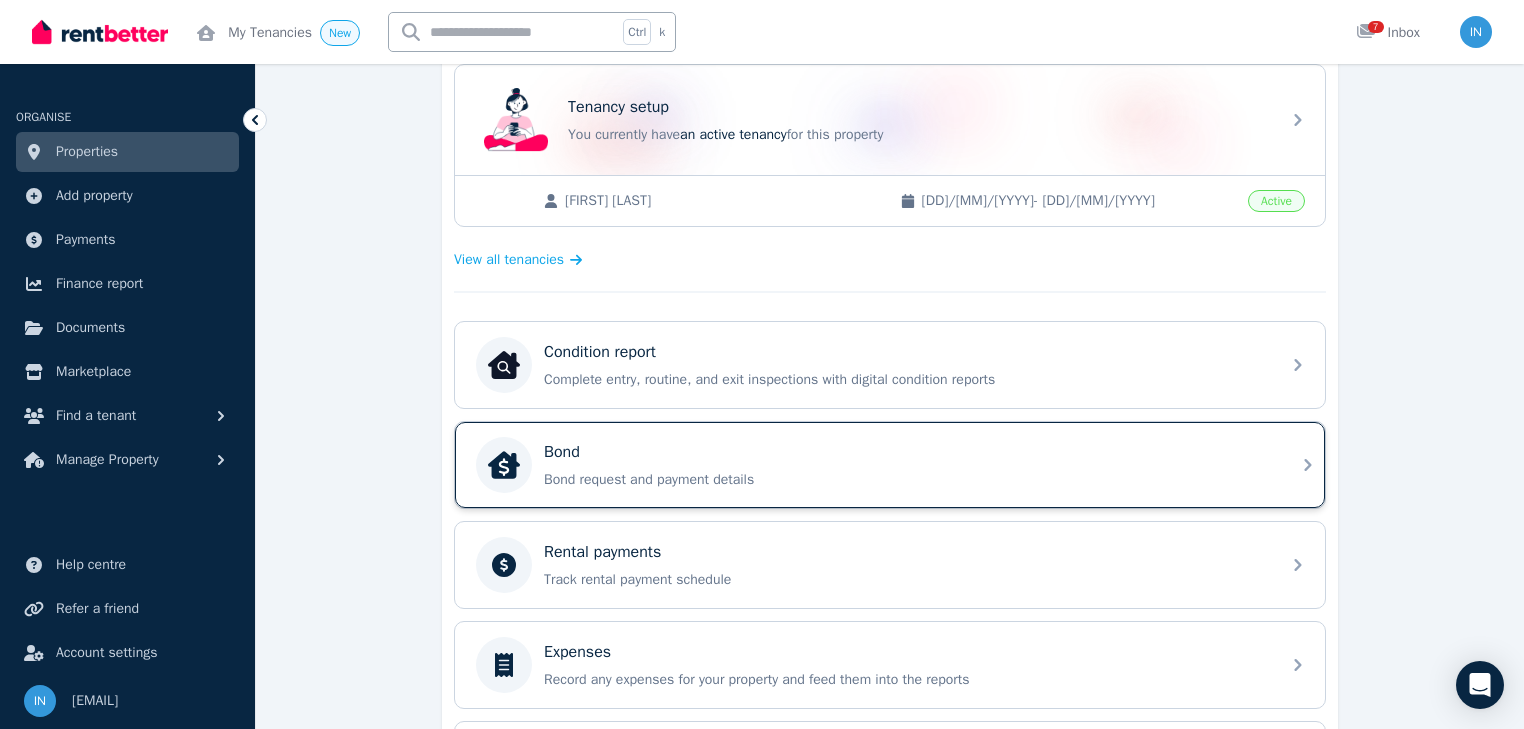 scroll, scrollTop: 480, scrollLeft: 0, axis: vertical 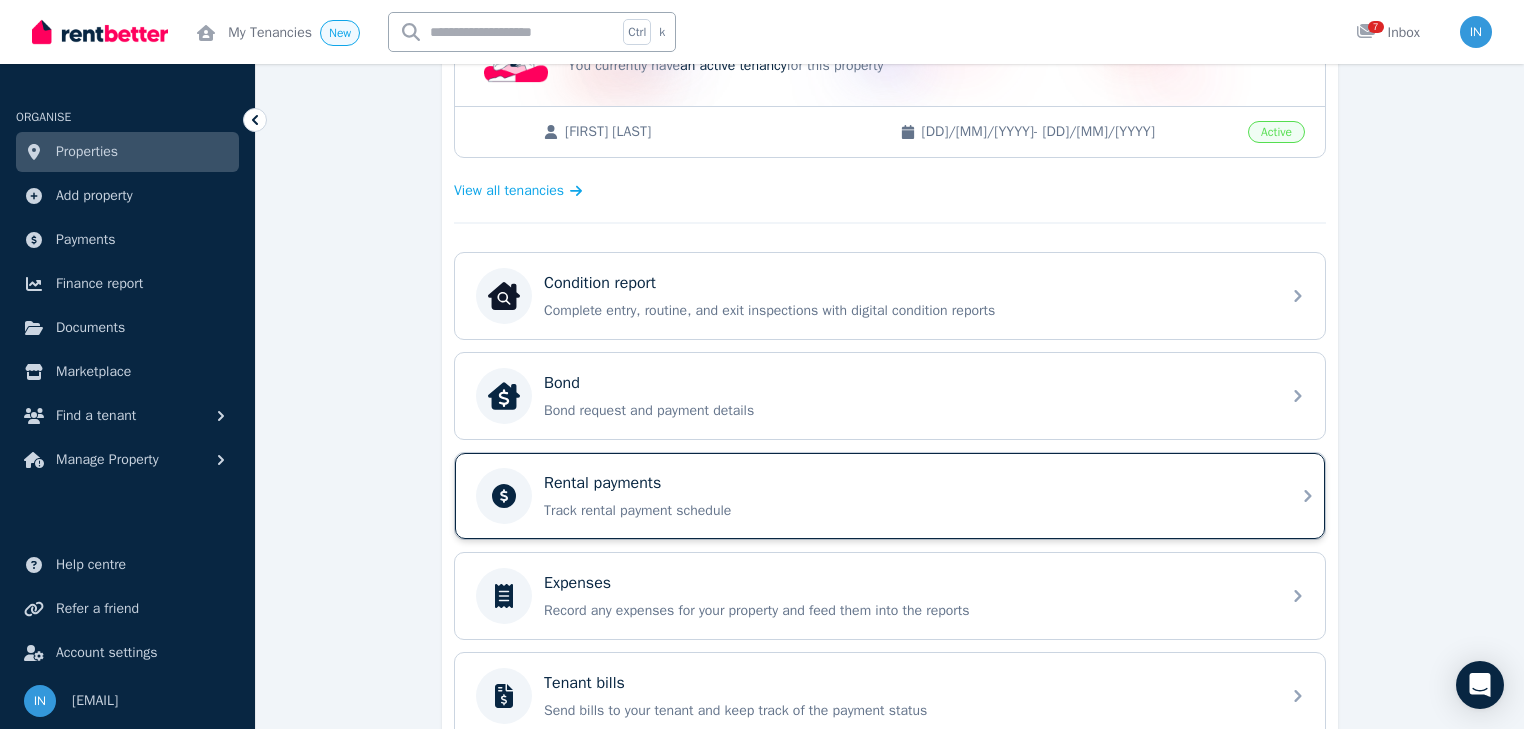 click on "Rental payments" at bounding box center [602, 483] 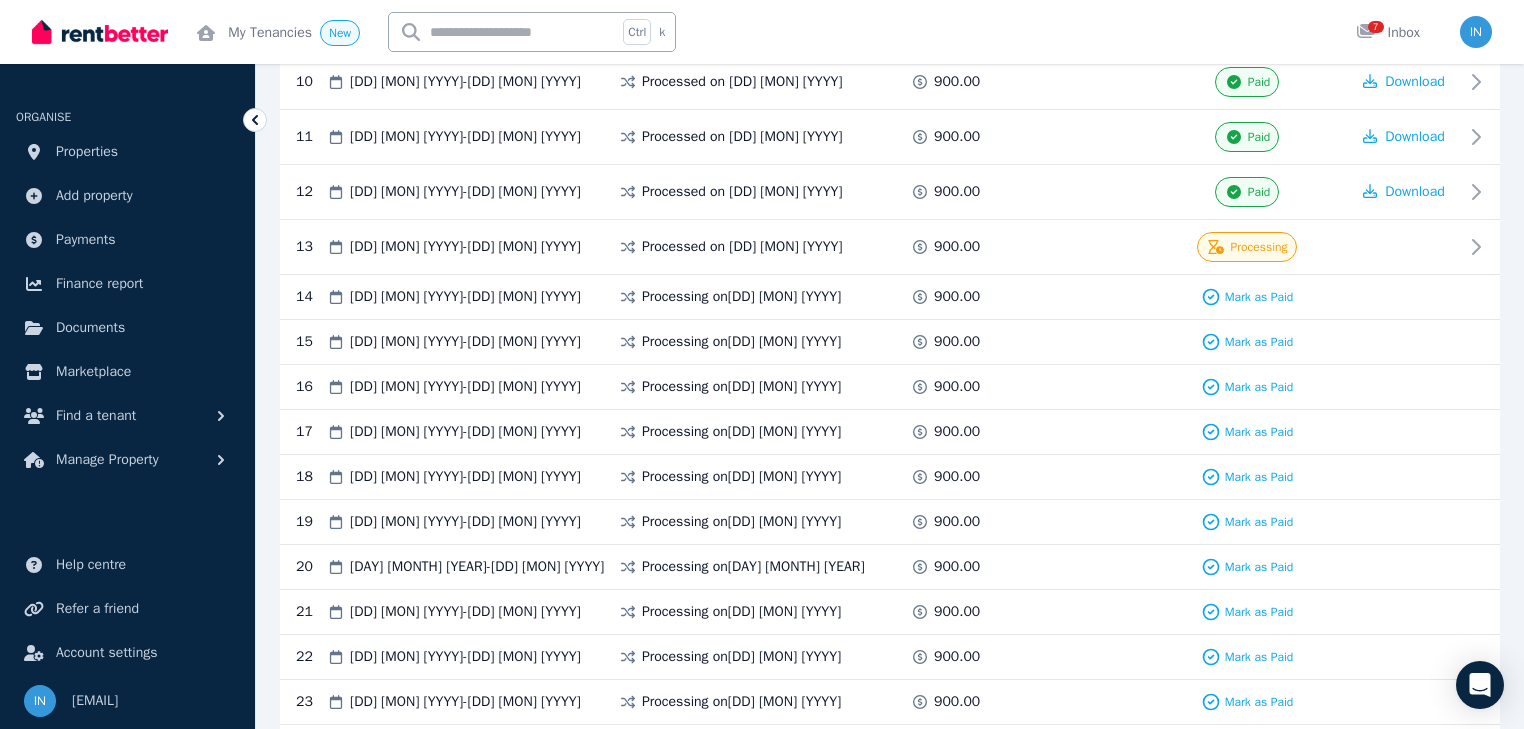 scroll, scrollTop: 880, scrollLeft: 0, axis: vertical 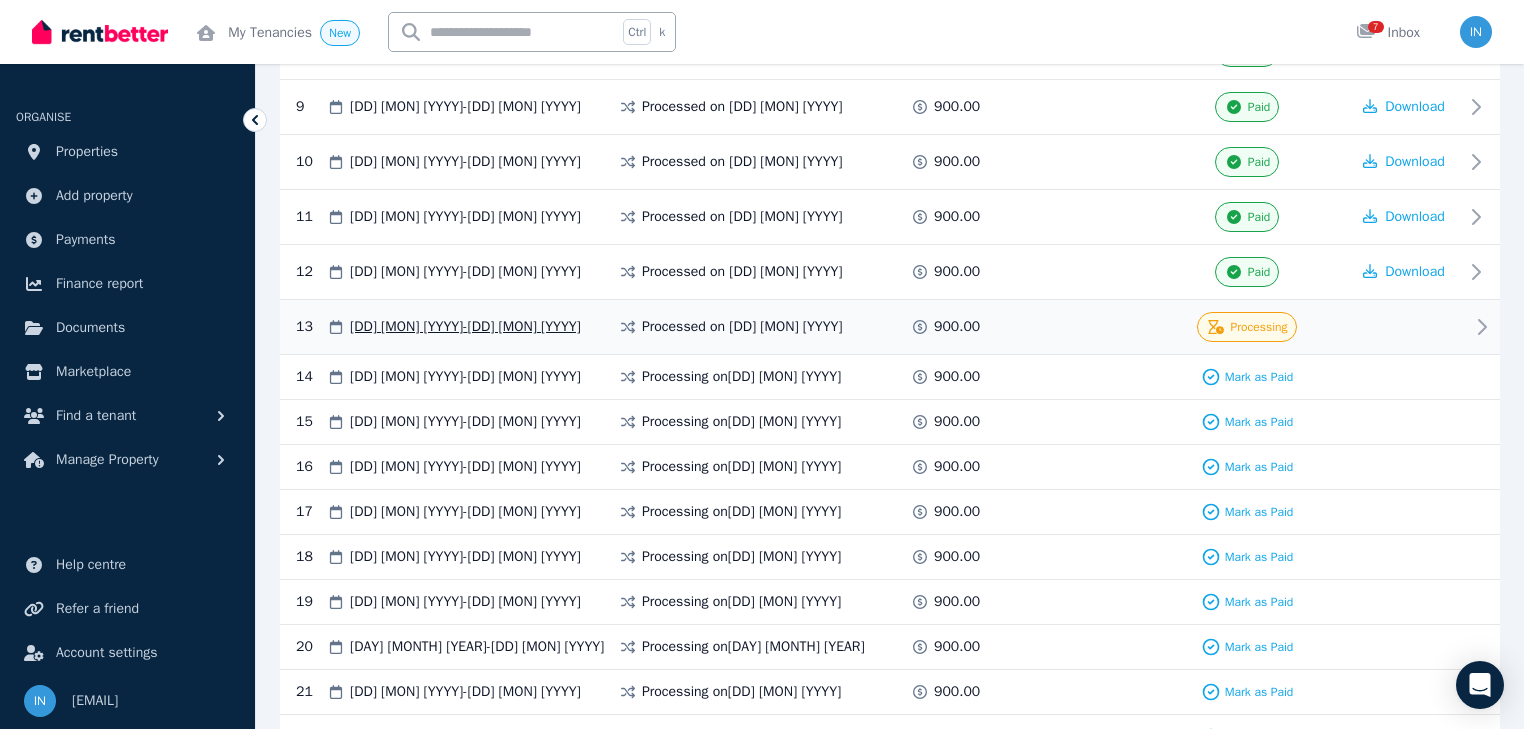 click 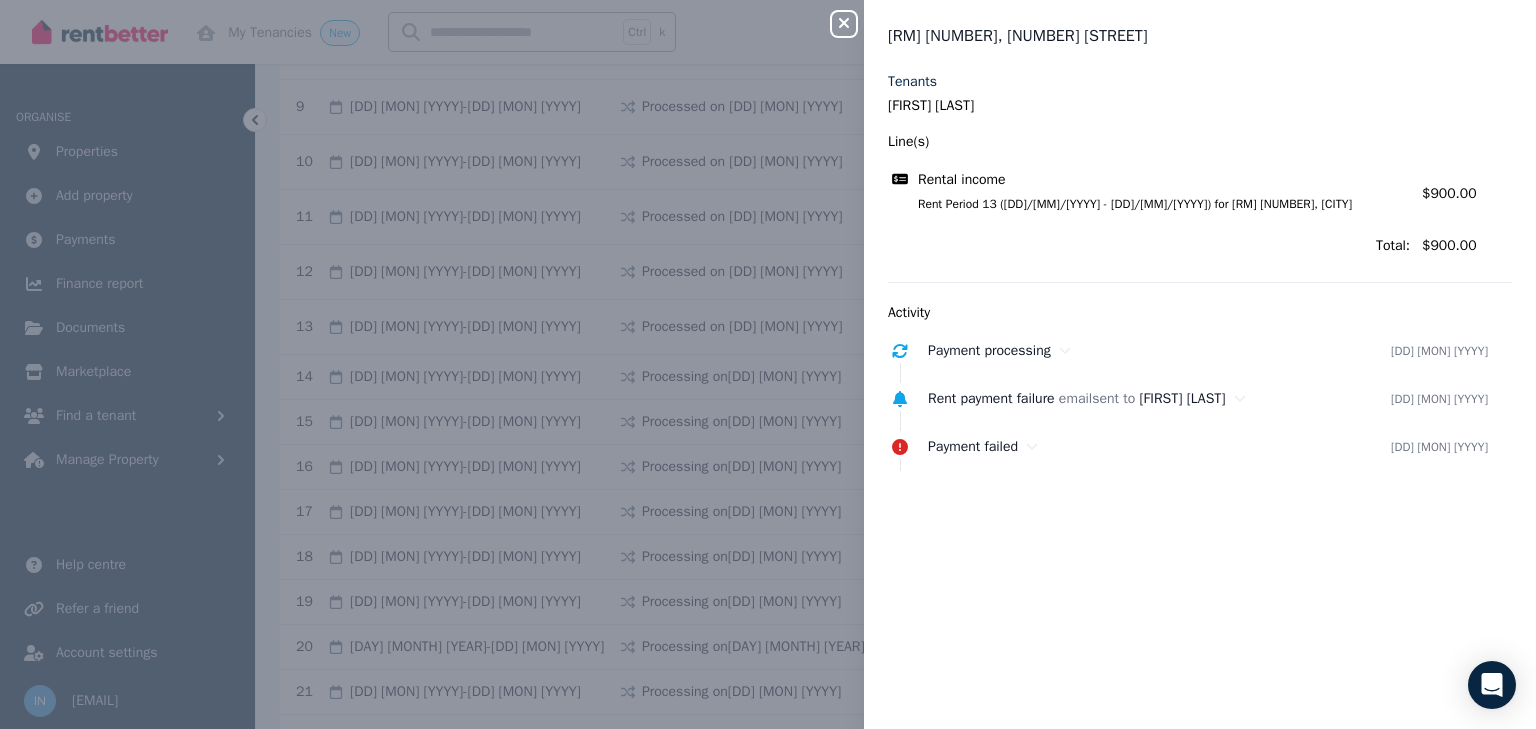 click 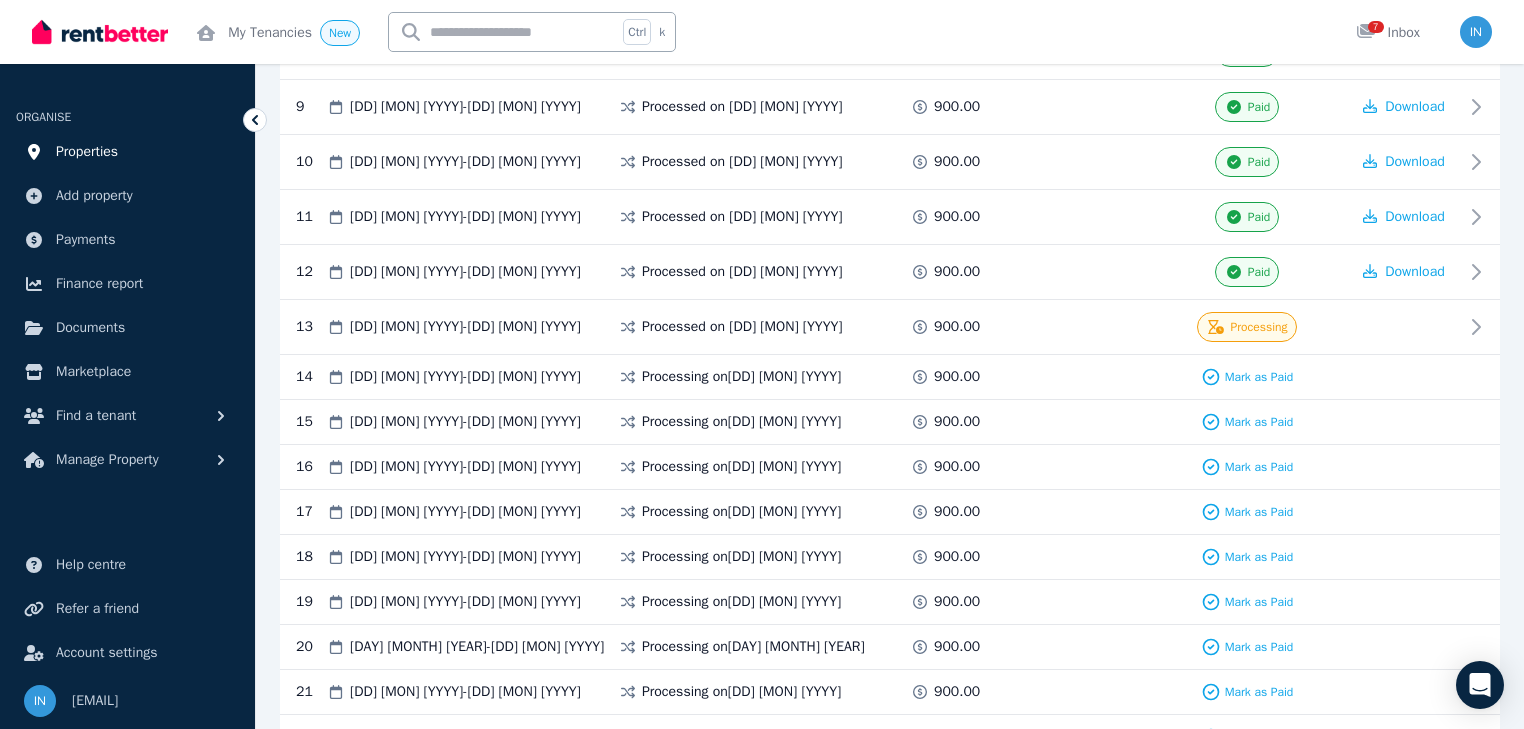 click on "Properties" at bounding box center [87, 152] 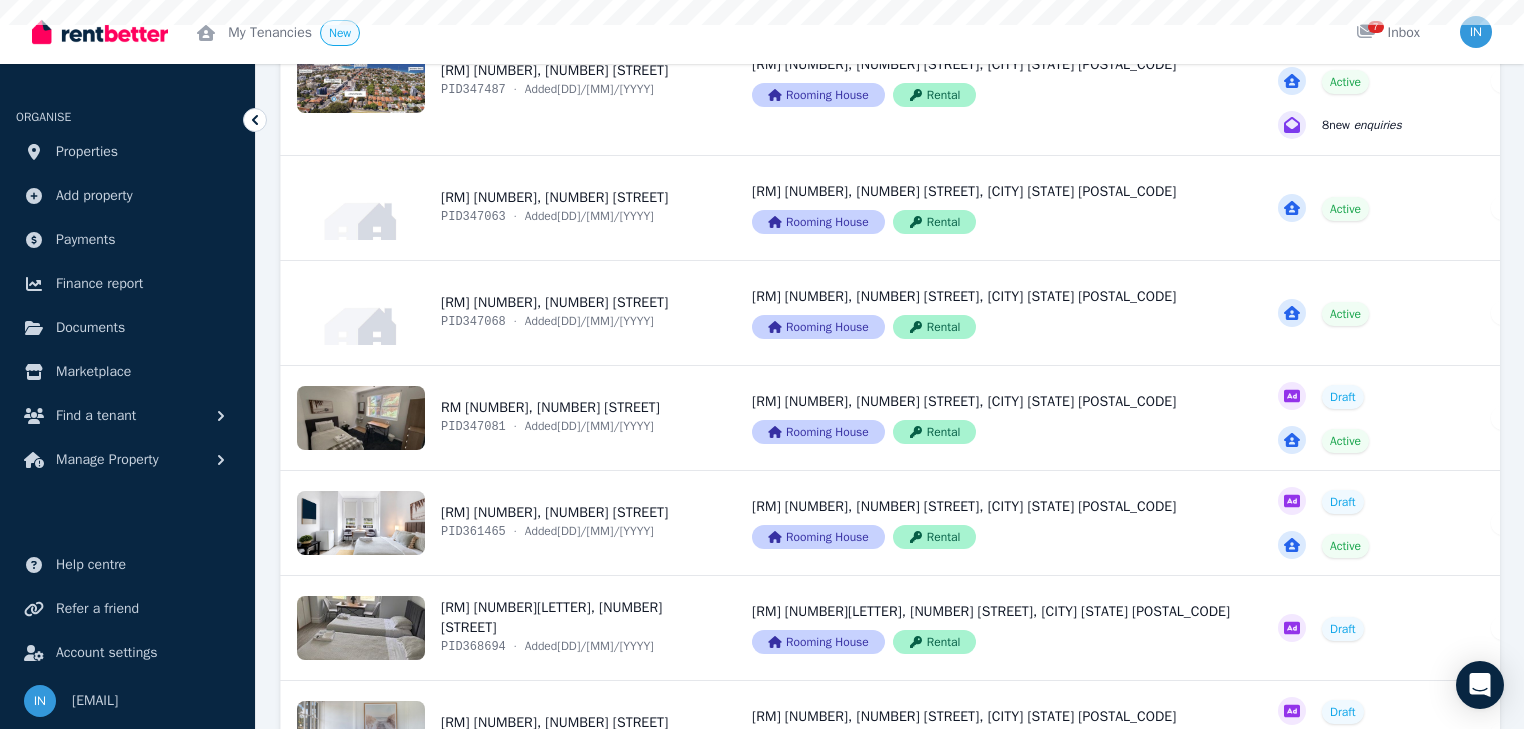 scroll, scrollTop: 0, scrollLeft: 0, axis: both 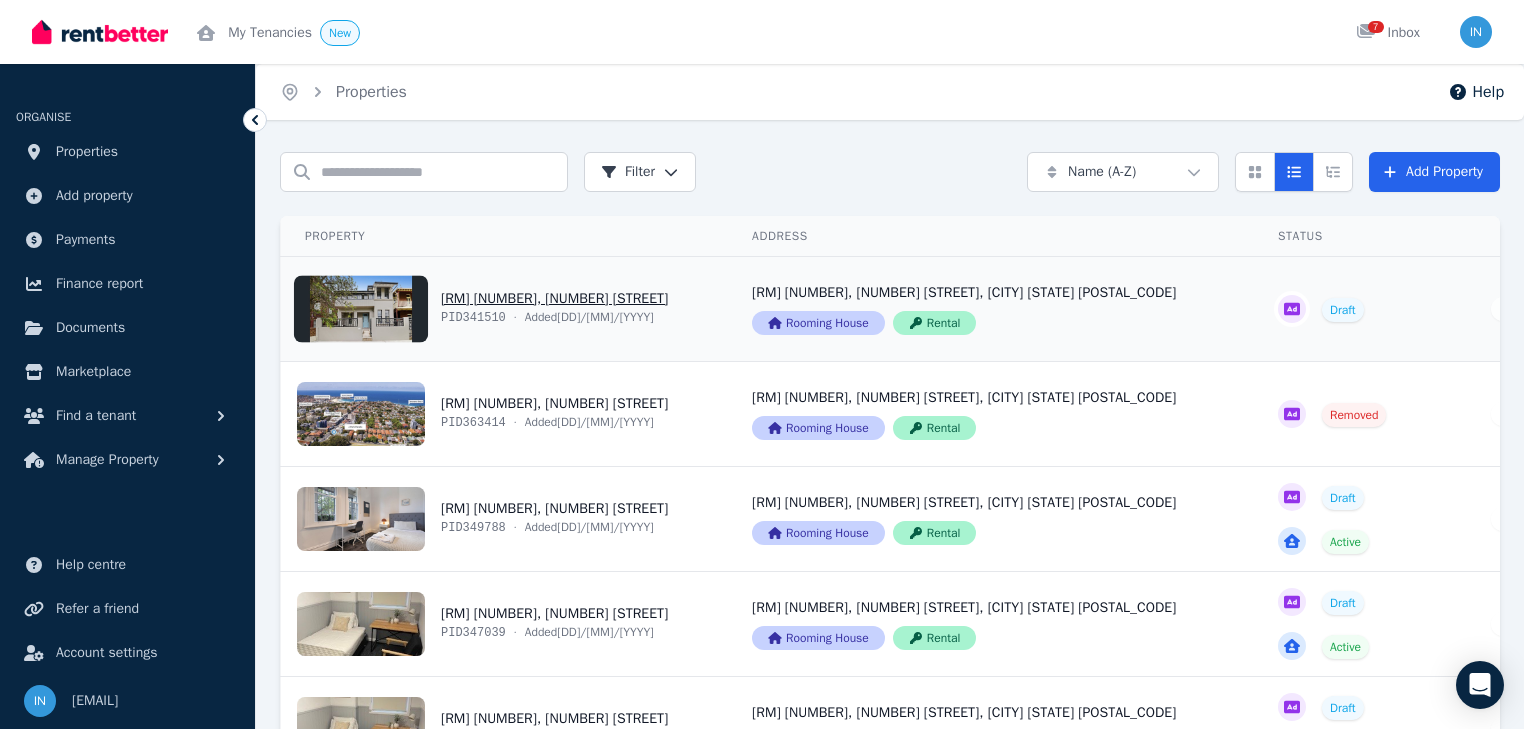 click on "View property details" at bounding box center (504, 309) 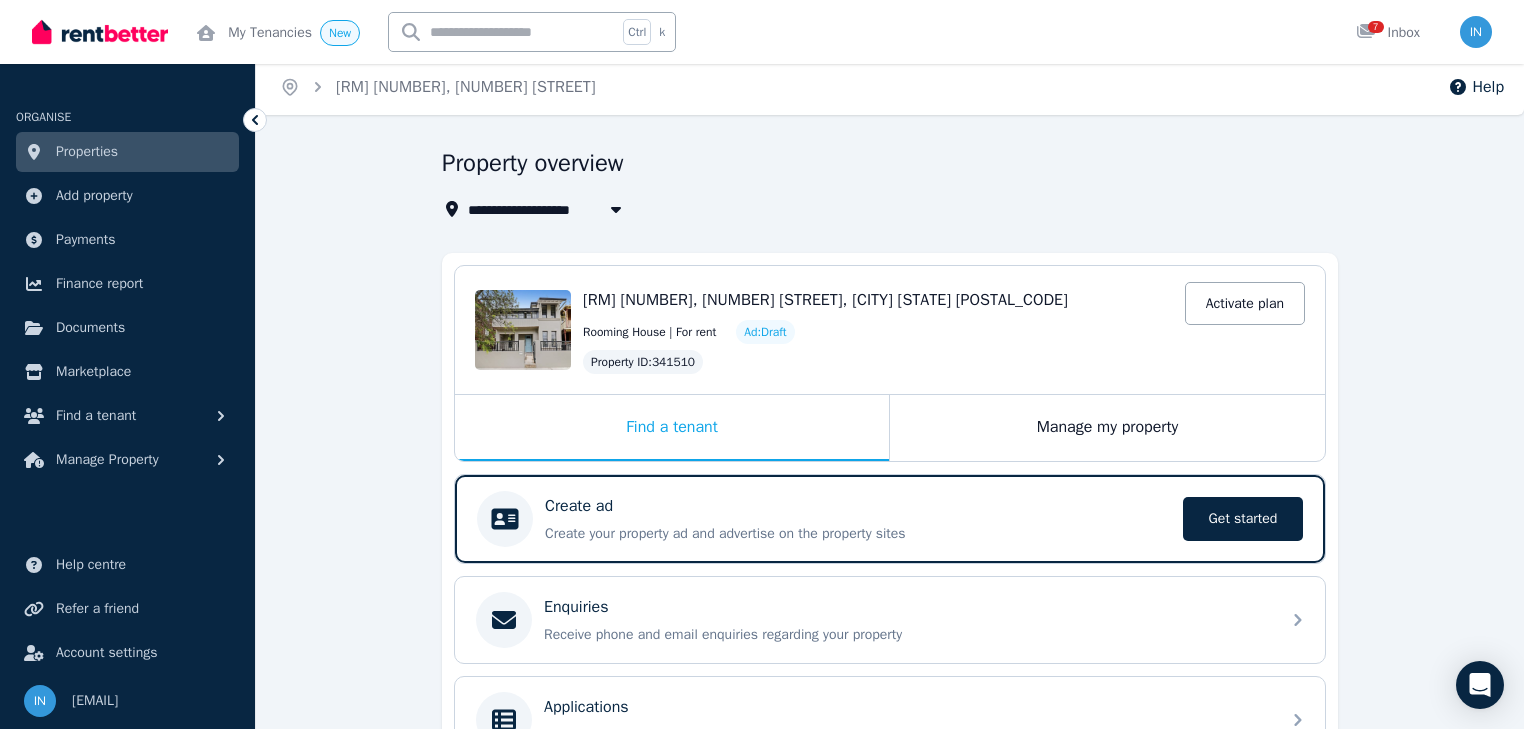 scroll, scrollTop: 3, scrollLeft: 0, axis: vertical 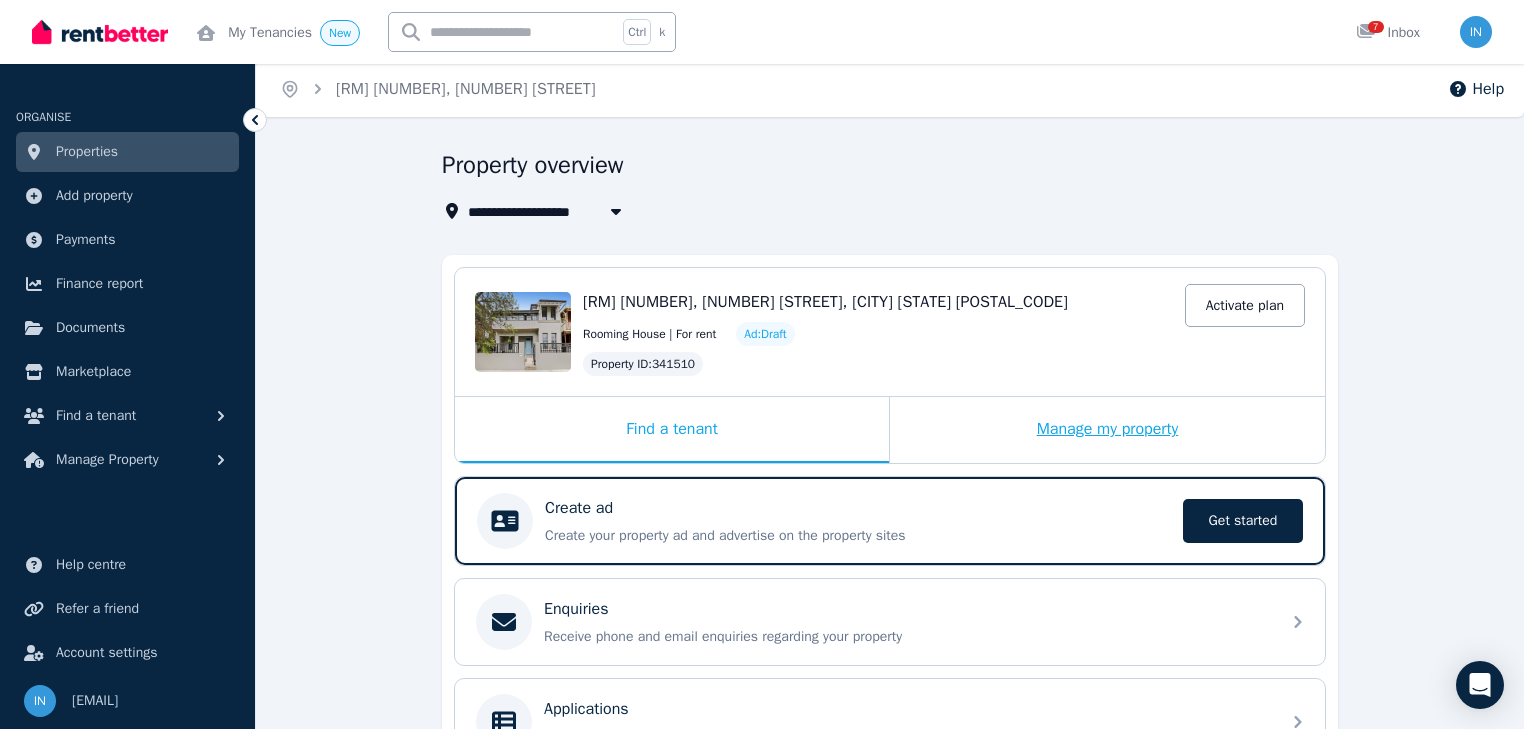 click on "Manage my property" at bounding box center [1107, 430] 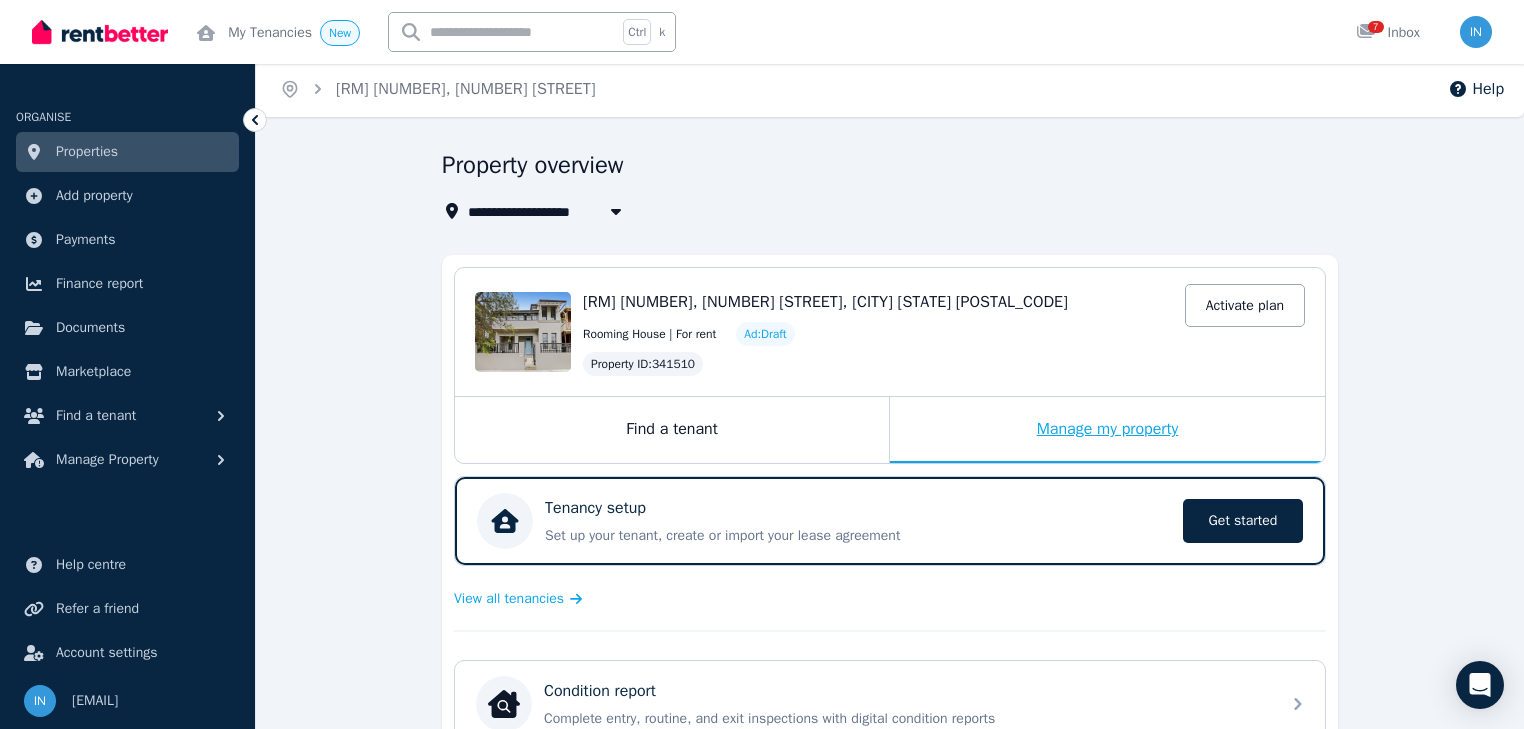 click on "Manage my property" at bounding box center [1107, 430] 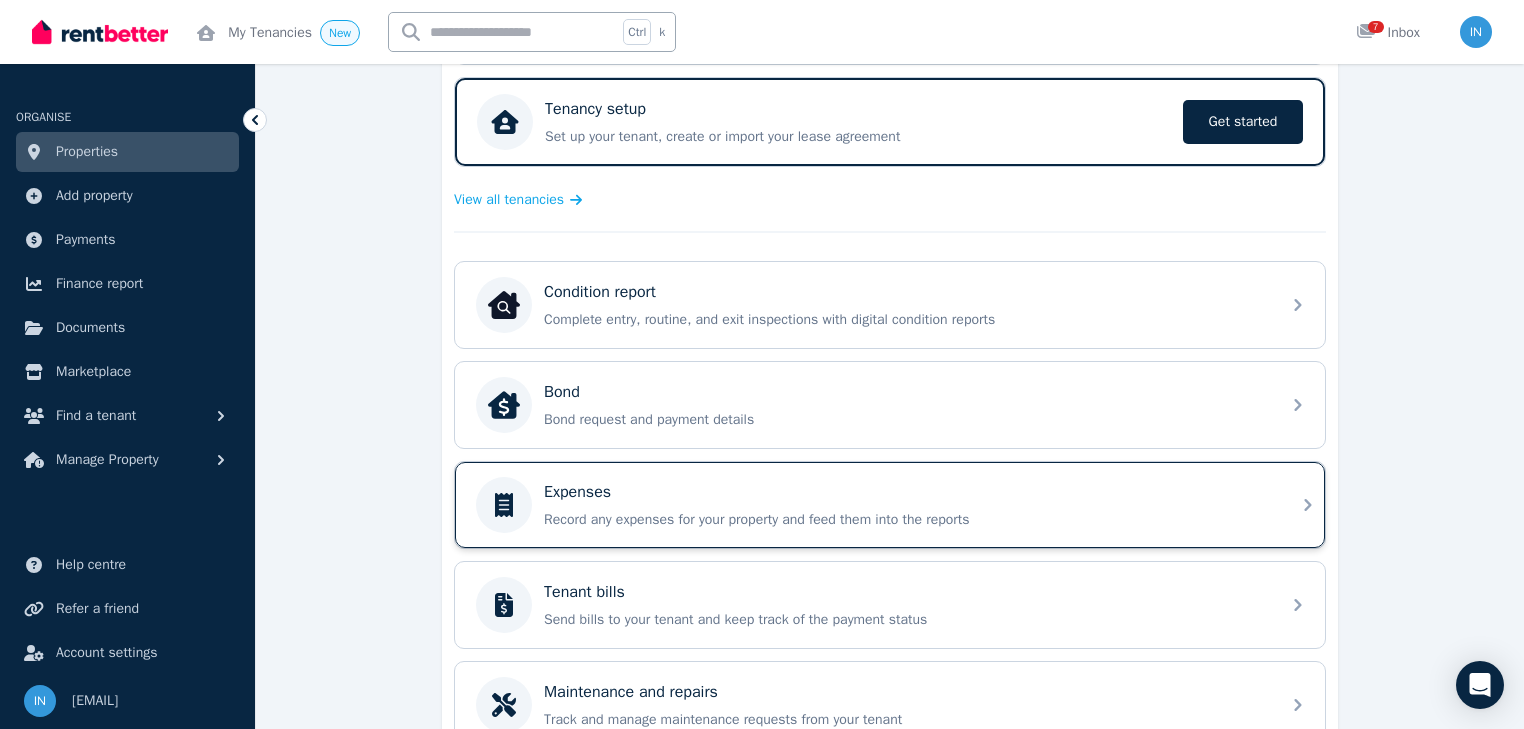 scroll, scrollTop: 403, scrollLeft: 0, axis: vertical 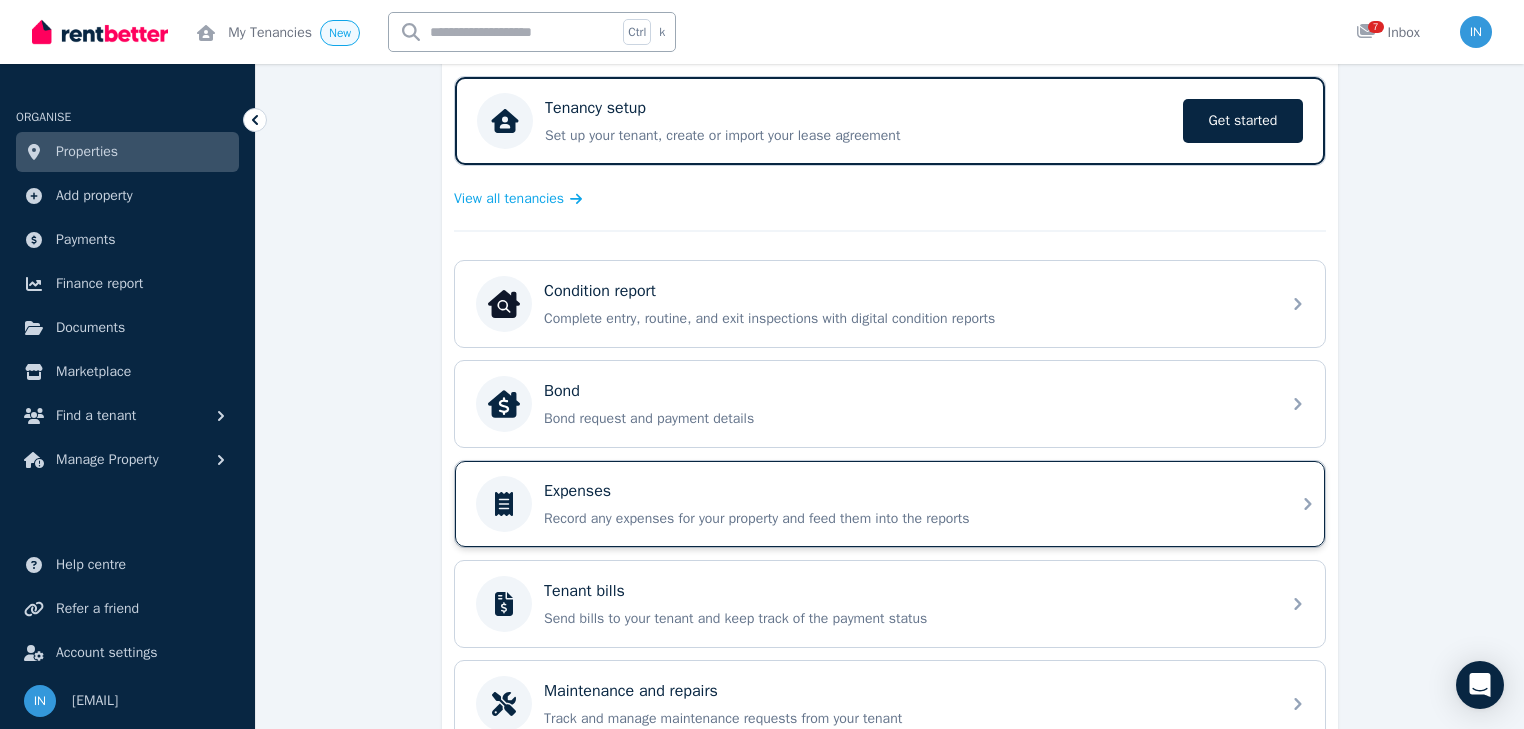 click on "Expenses" at bounding box center (577, 491) 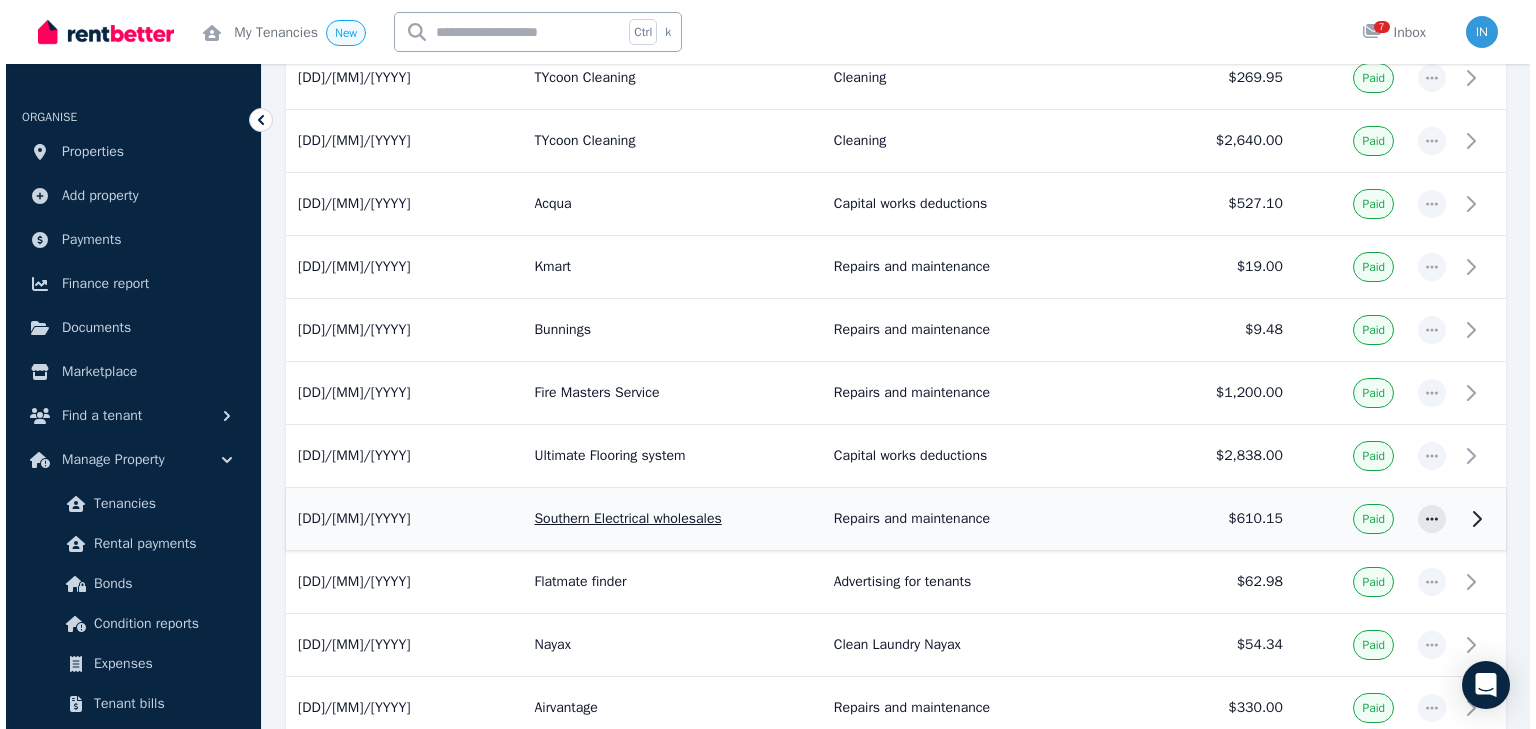 scroll, scrollTop: 960, scrollLeft: 0, axis: vertical 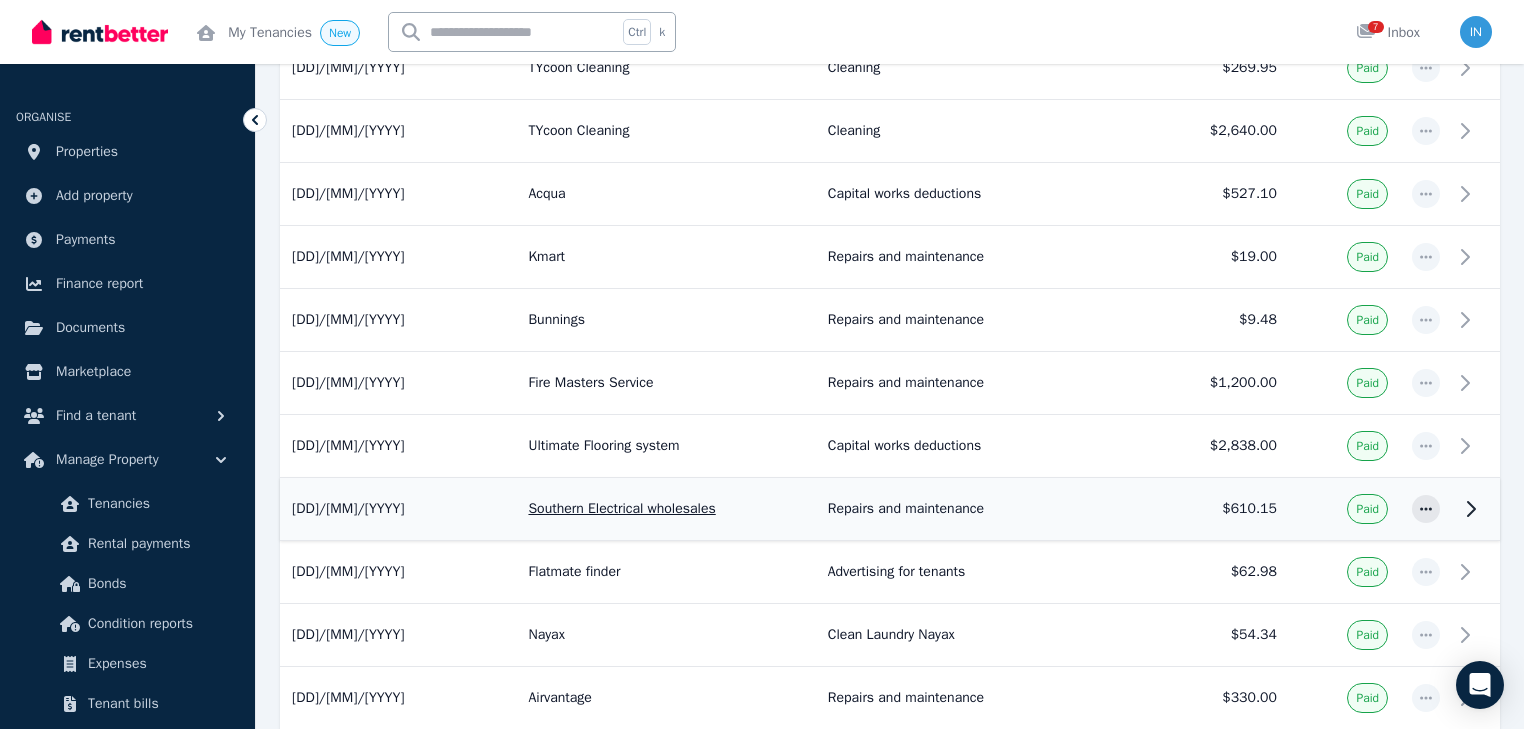 click 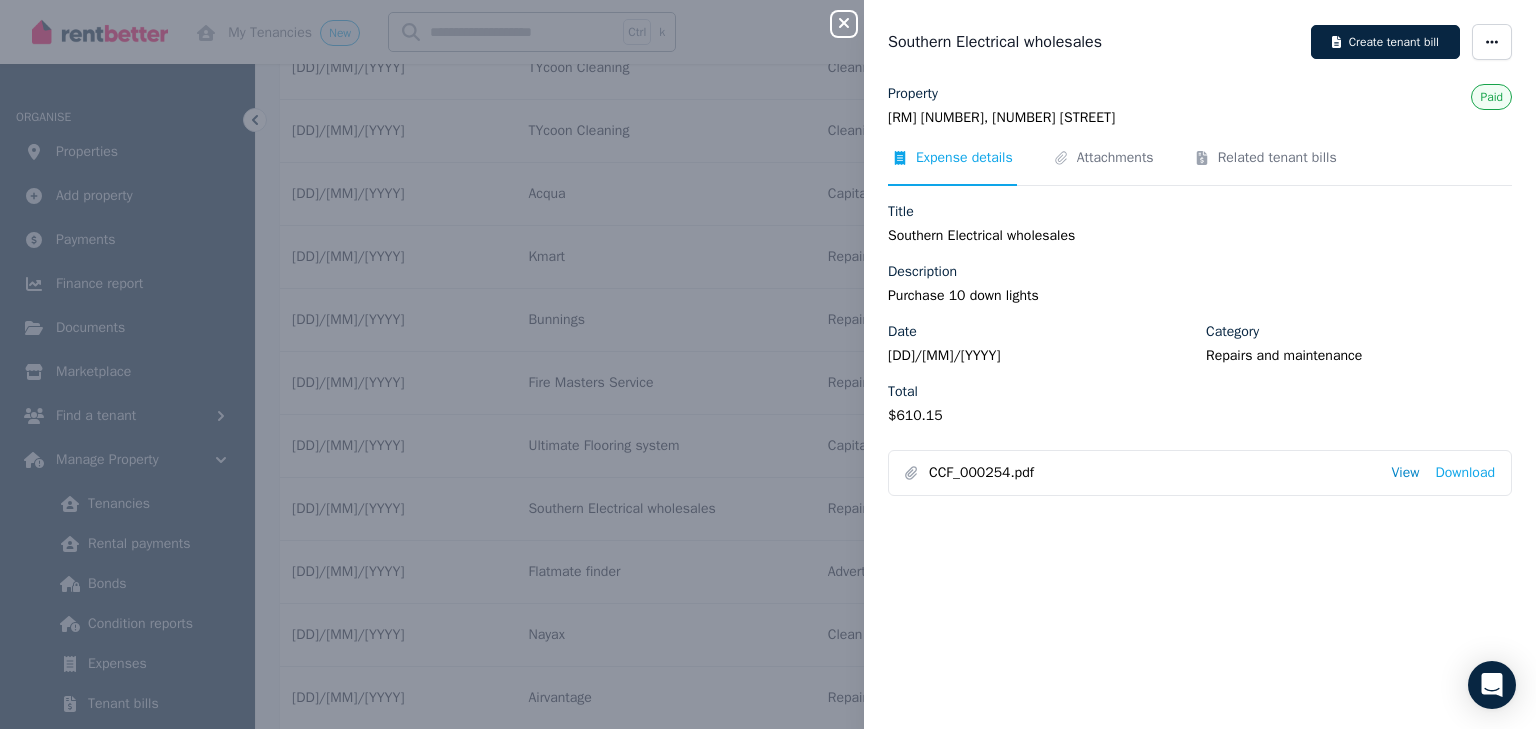 click on "View" at bounding box center (1405, 473) 